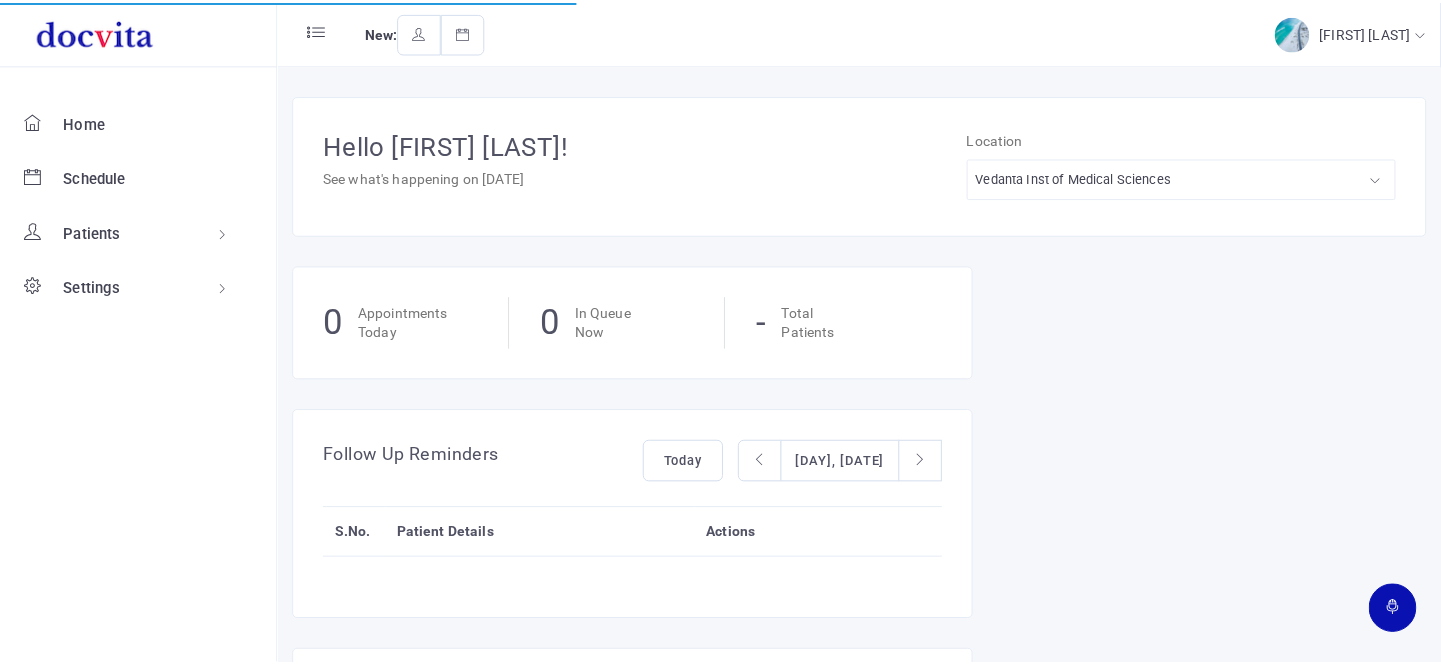 scroll, scrollTop: 0, scrollLeft: 0, axis: both 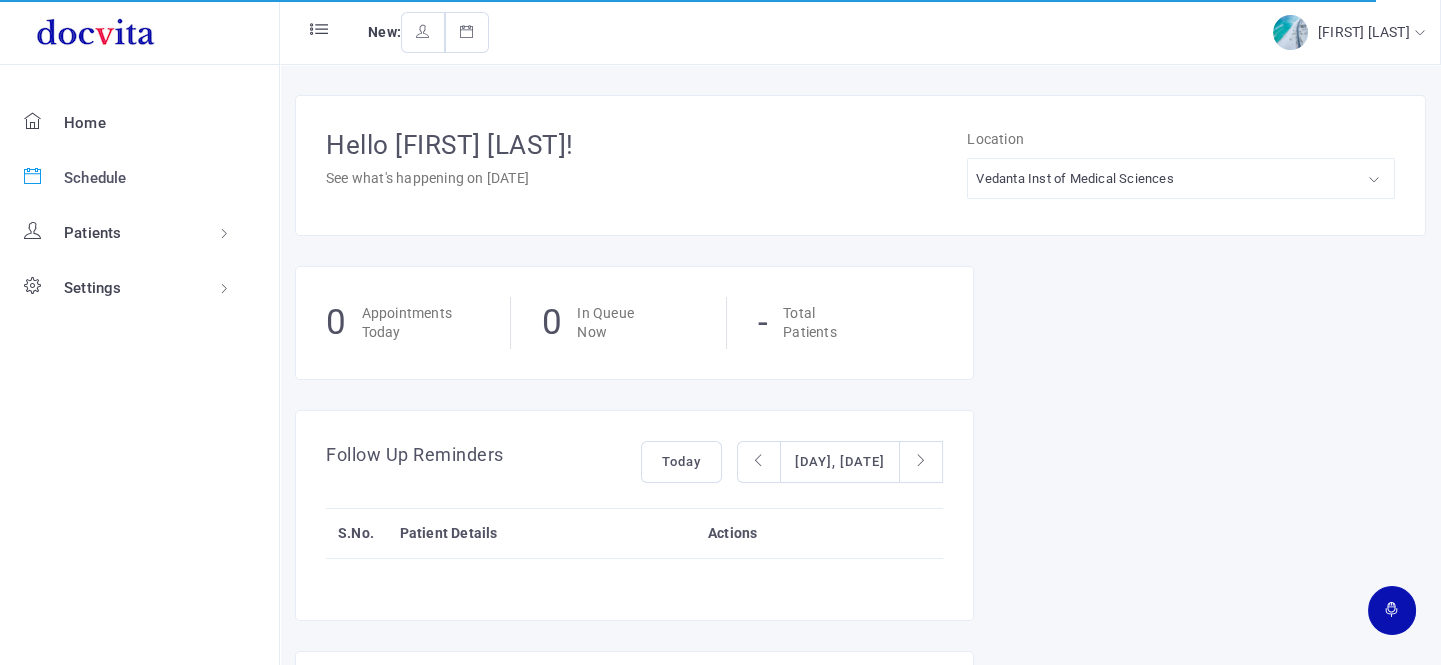 click on "Schedule" at bounding box center [95, 178] 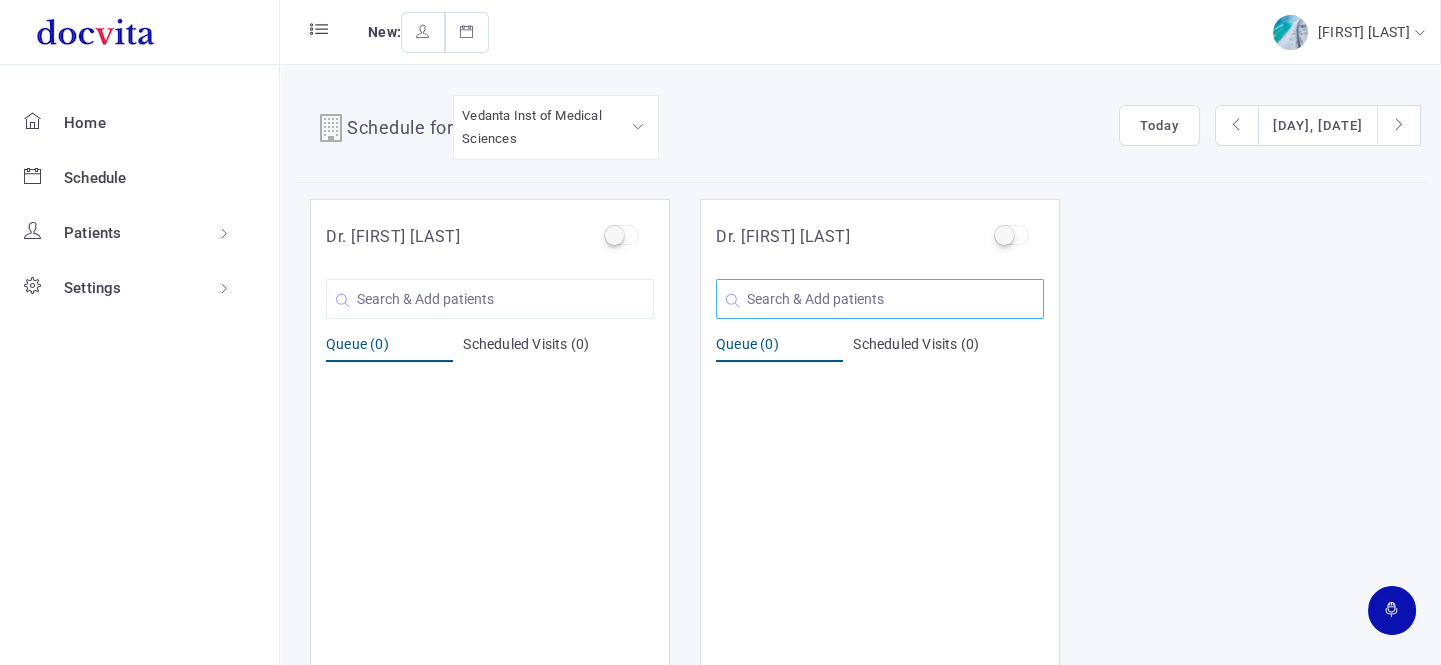 click at bounding box center (490, 299) 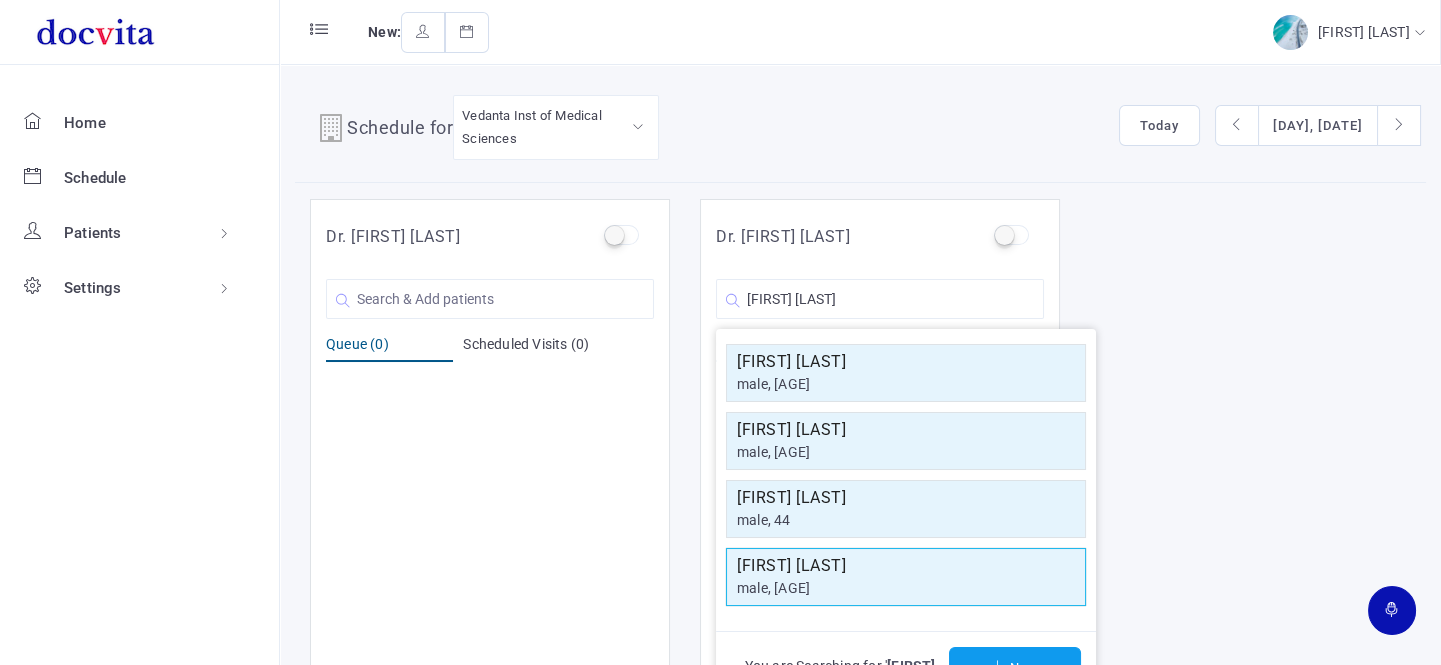 click on "male, [AGE]" at bounding box center [906, 384] 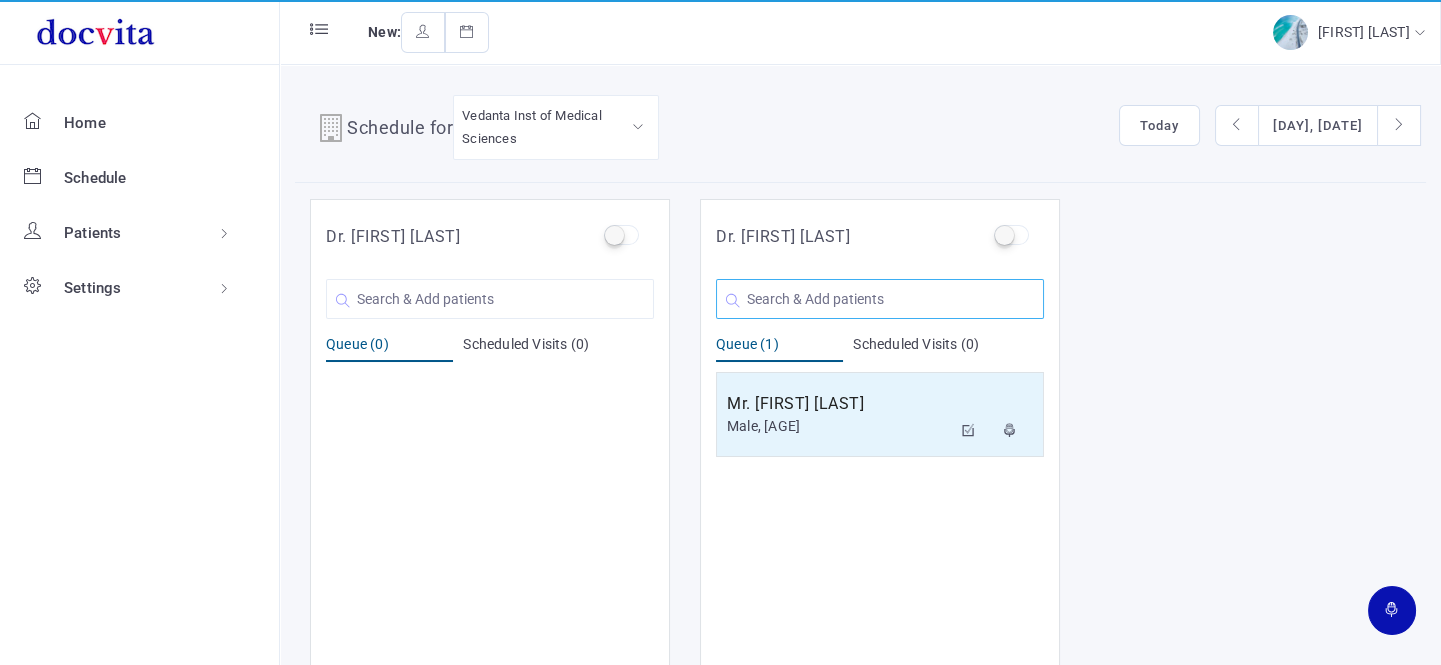 click at bounding box center [880, 299] 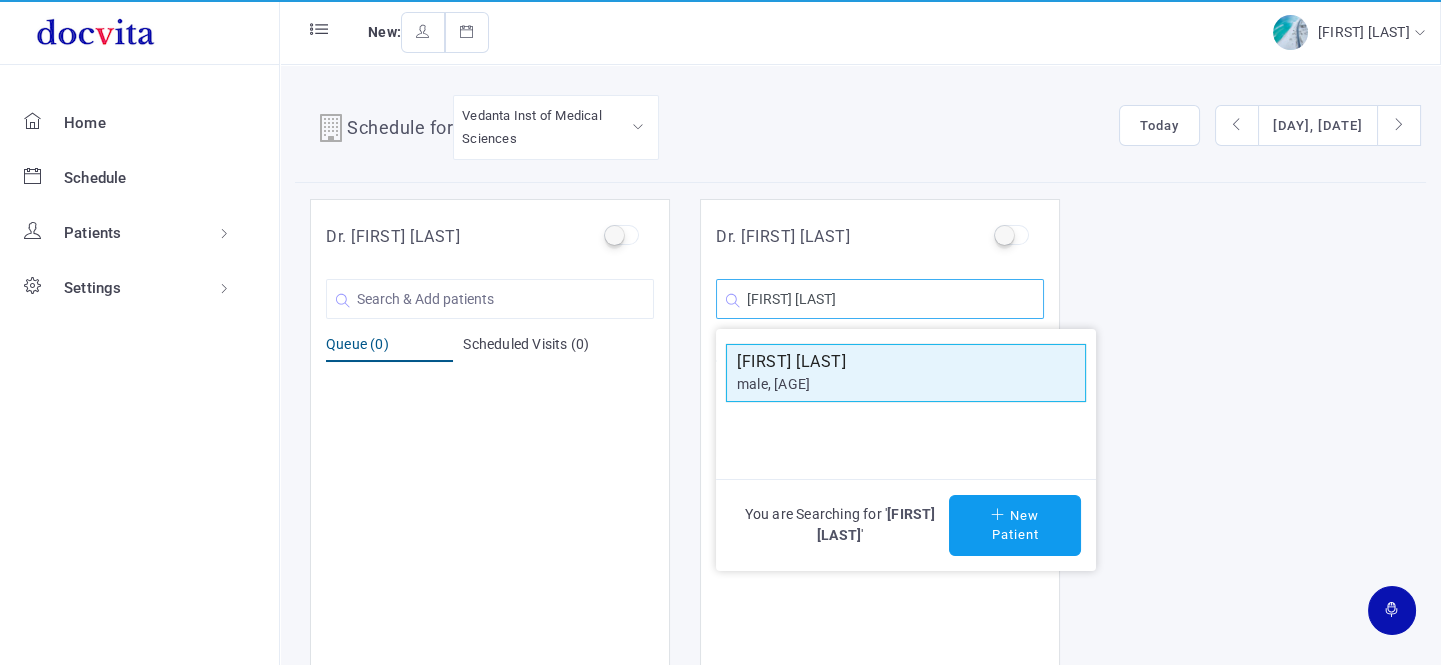 type on "[FIRST] [LAST]" 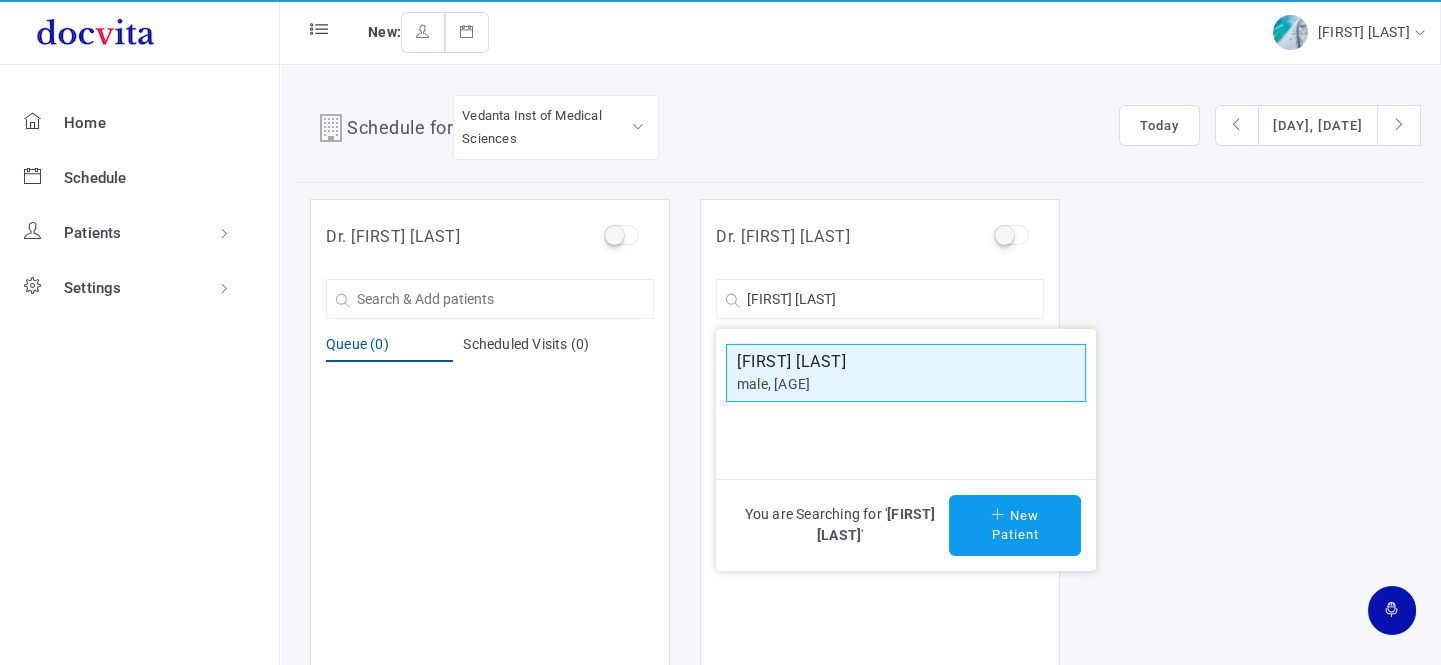 click on "male, [AGE]" at bounding box center [906, 384] 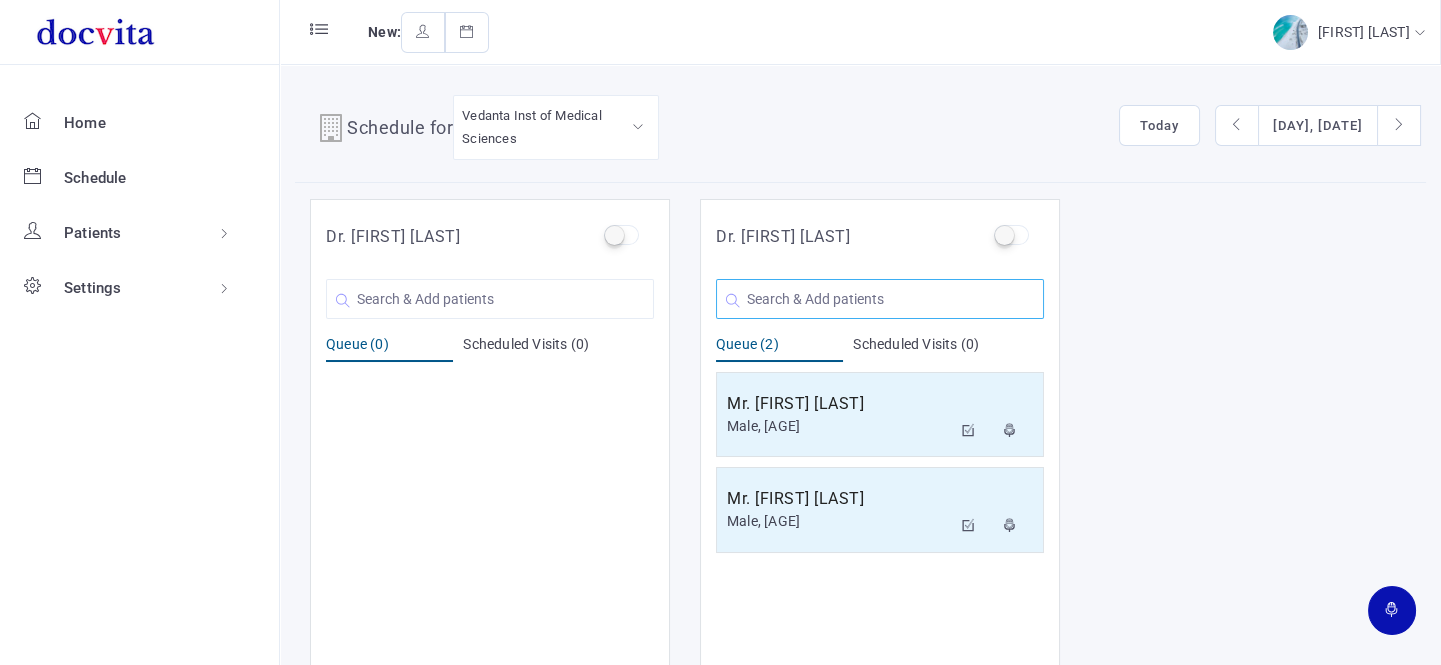click at bounding box center (880, 299) 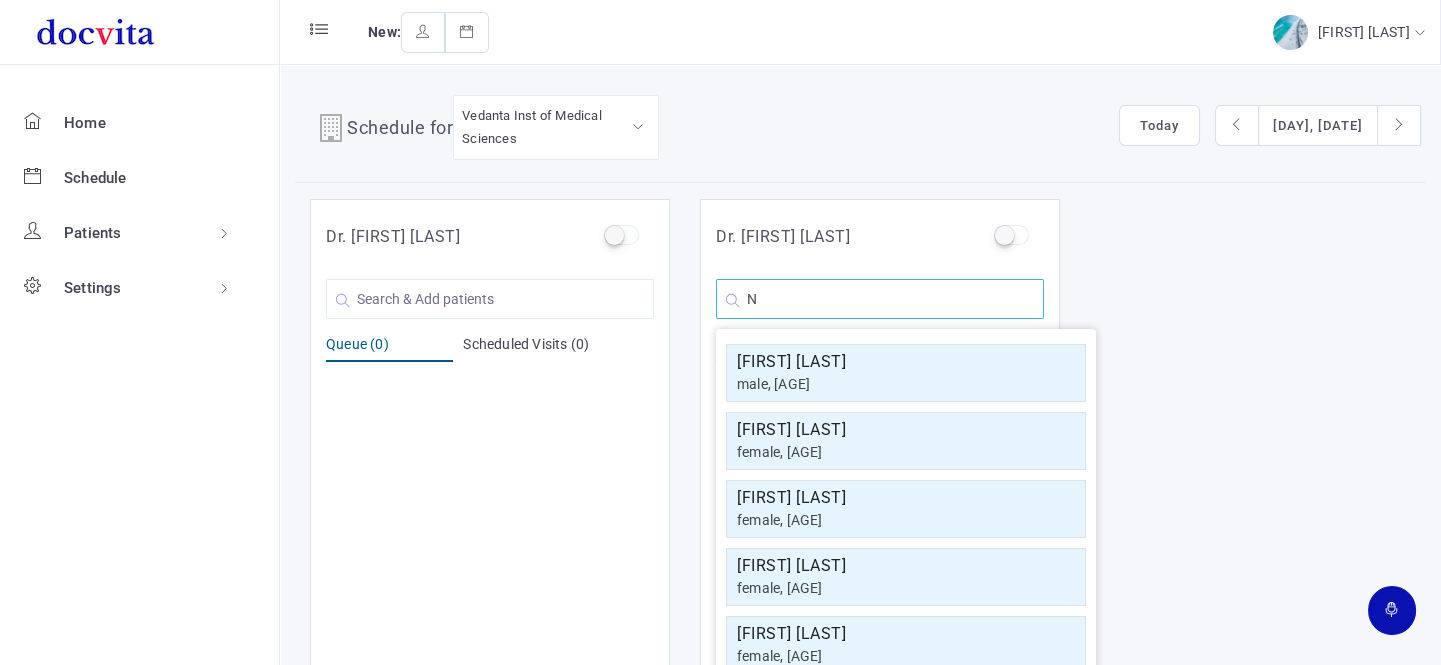 type 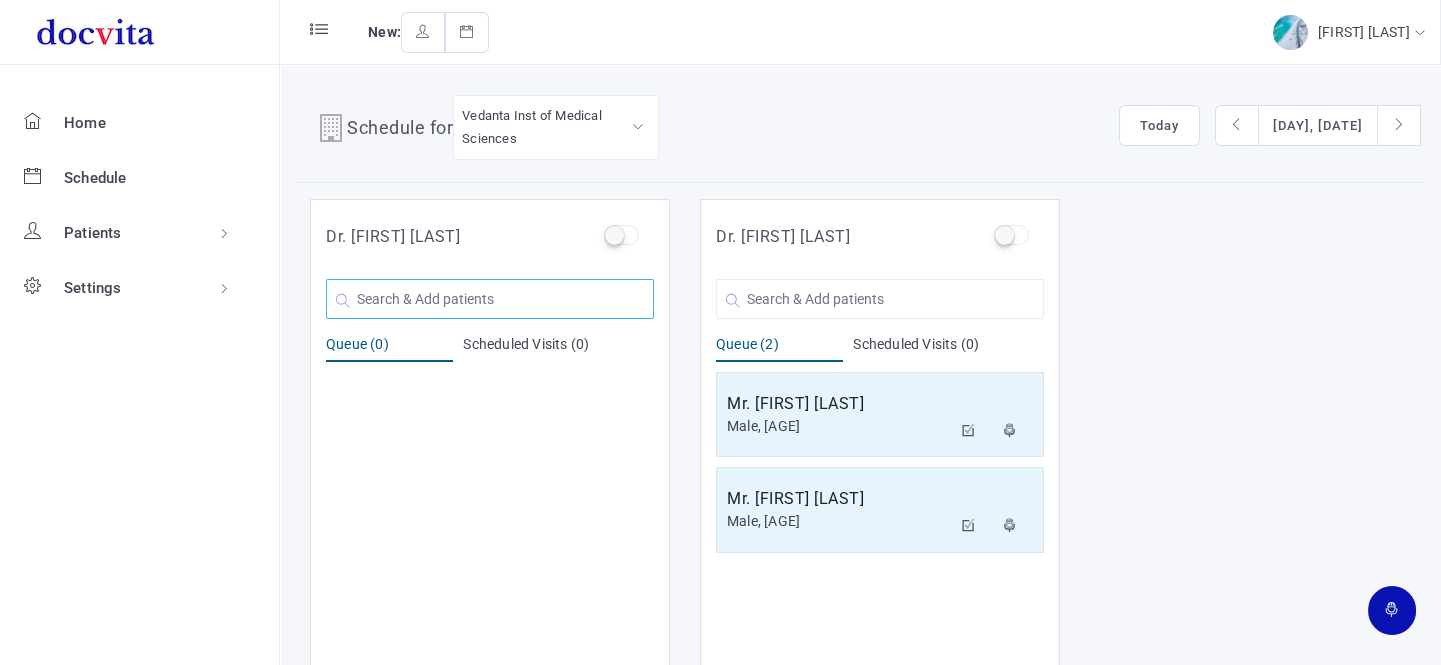 click at bounding box center [490, 299] 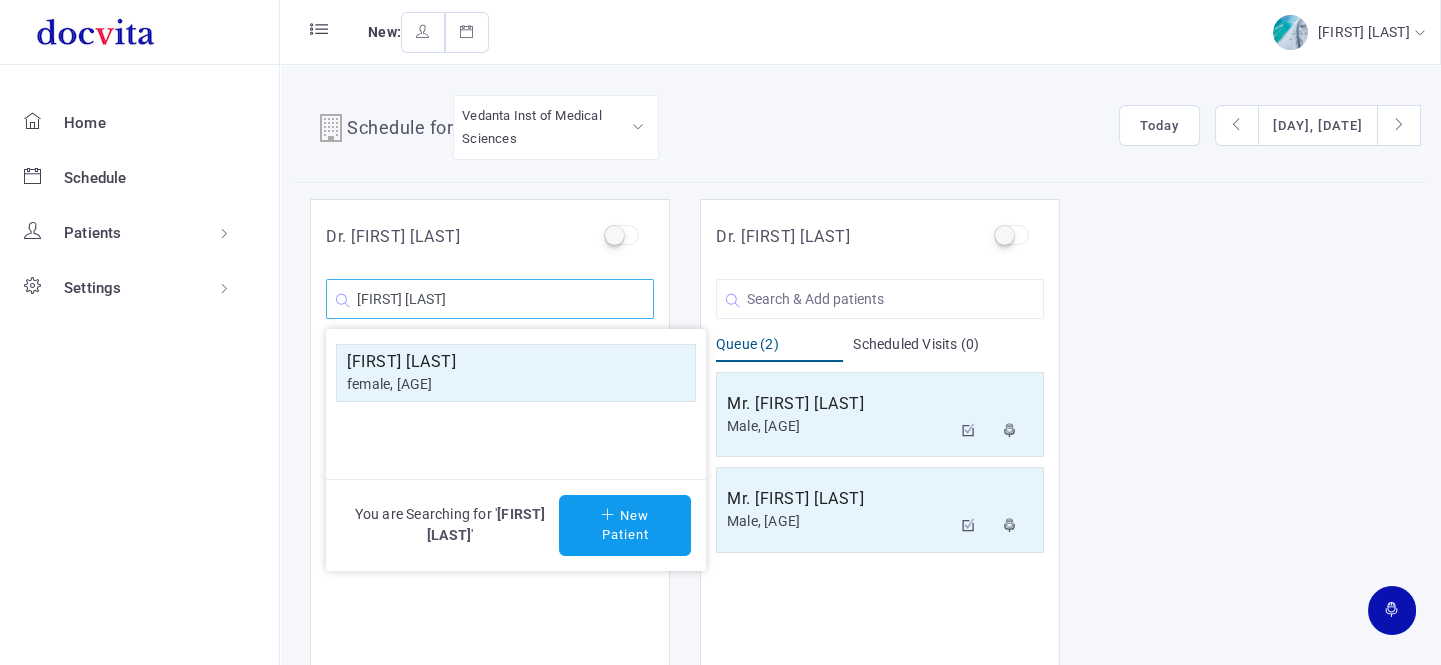 click on "[FIRST] [LAST]" at bounding box center [490, 299] 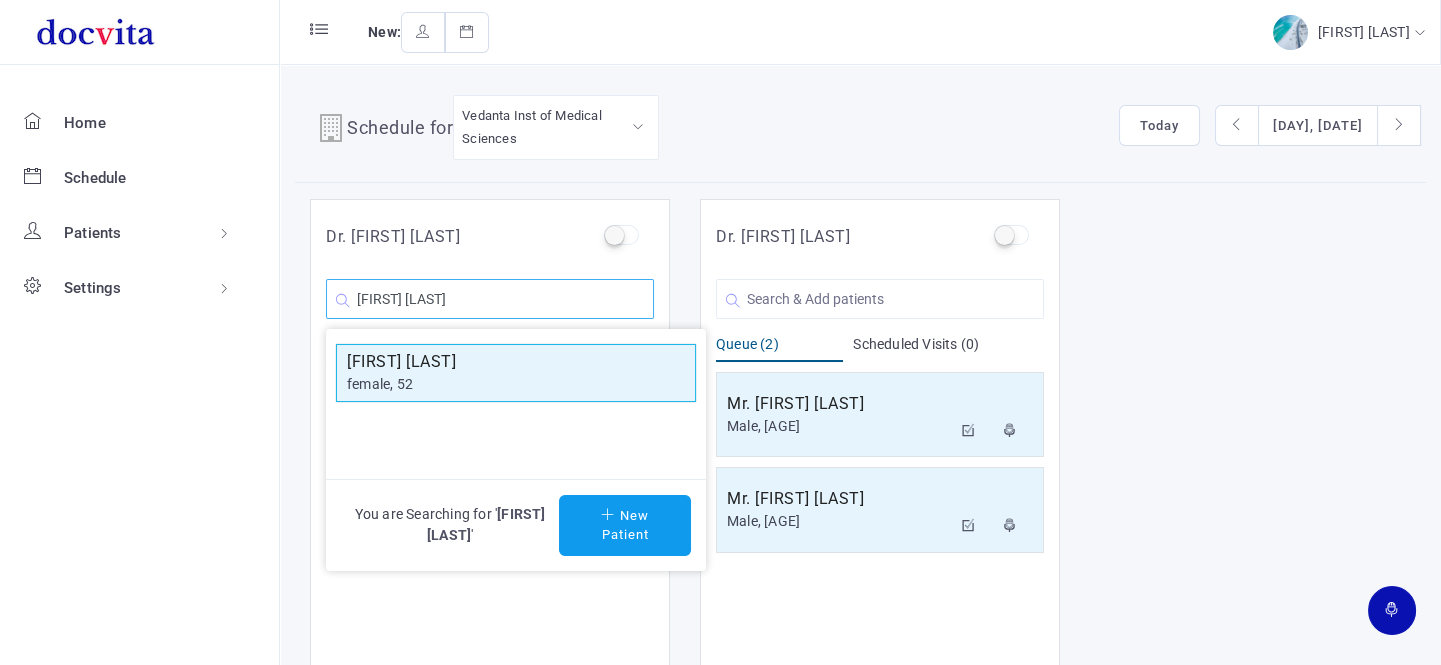 type on "[FIRST] [LAST]" 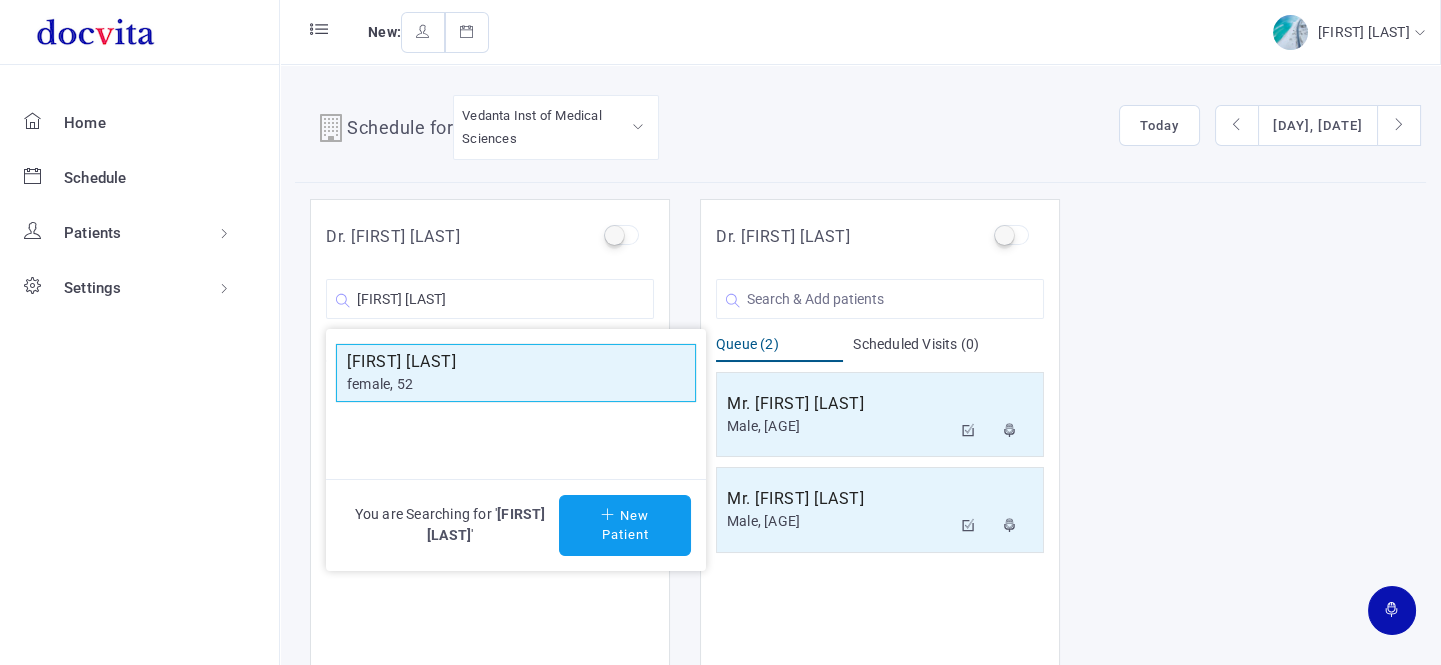 click on "[FIRST] [LAST]" at bounding box center [516, 362] 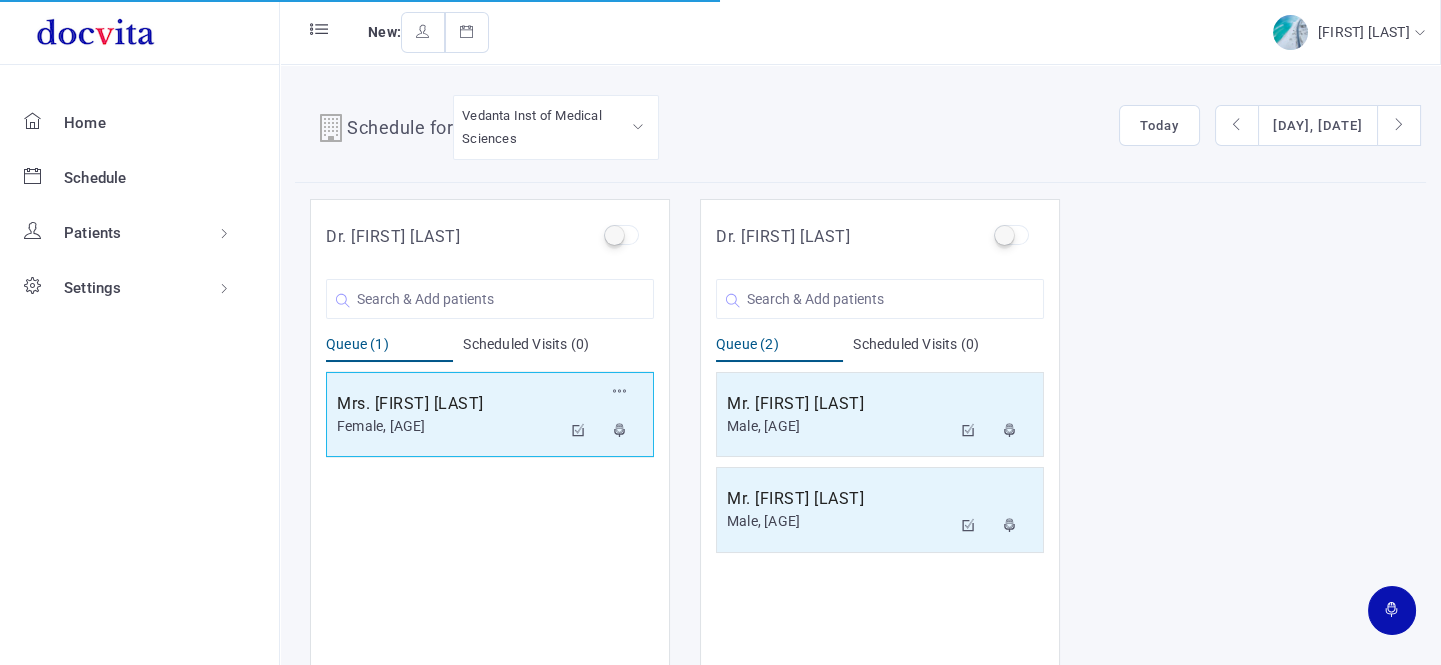 click on "Mrs. [FIRST] [LAST]" at bounding box center (449, 404) 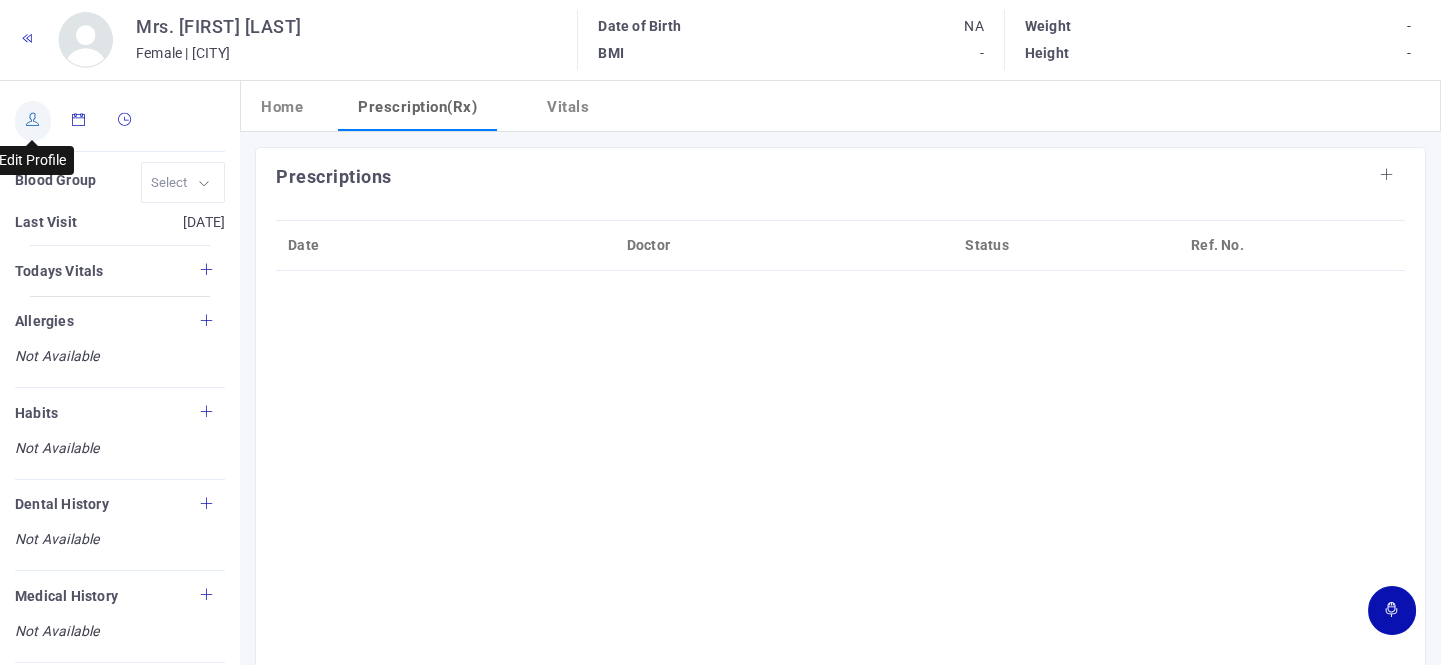 click at bounding box center [33, 119] 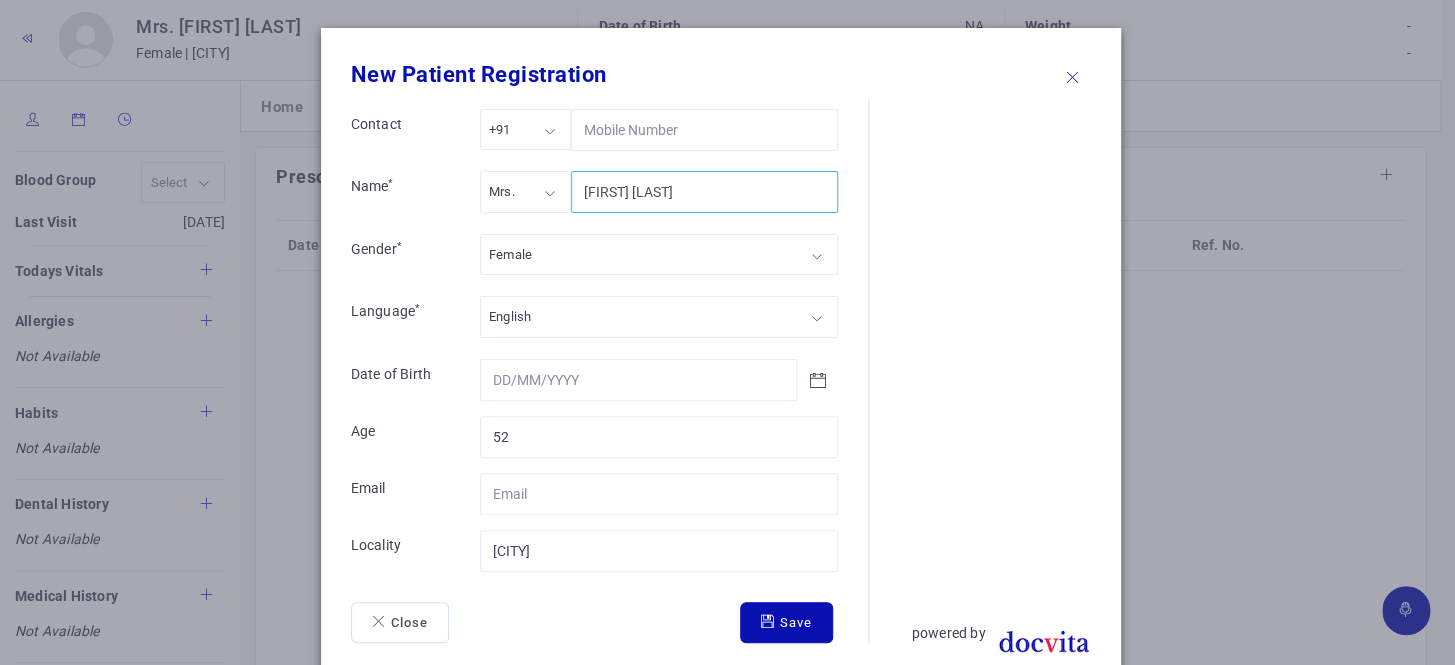 click on "[FIRST] [LAST]" at bounding box center [704, 192] 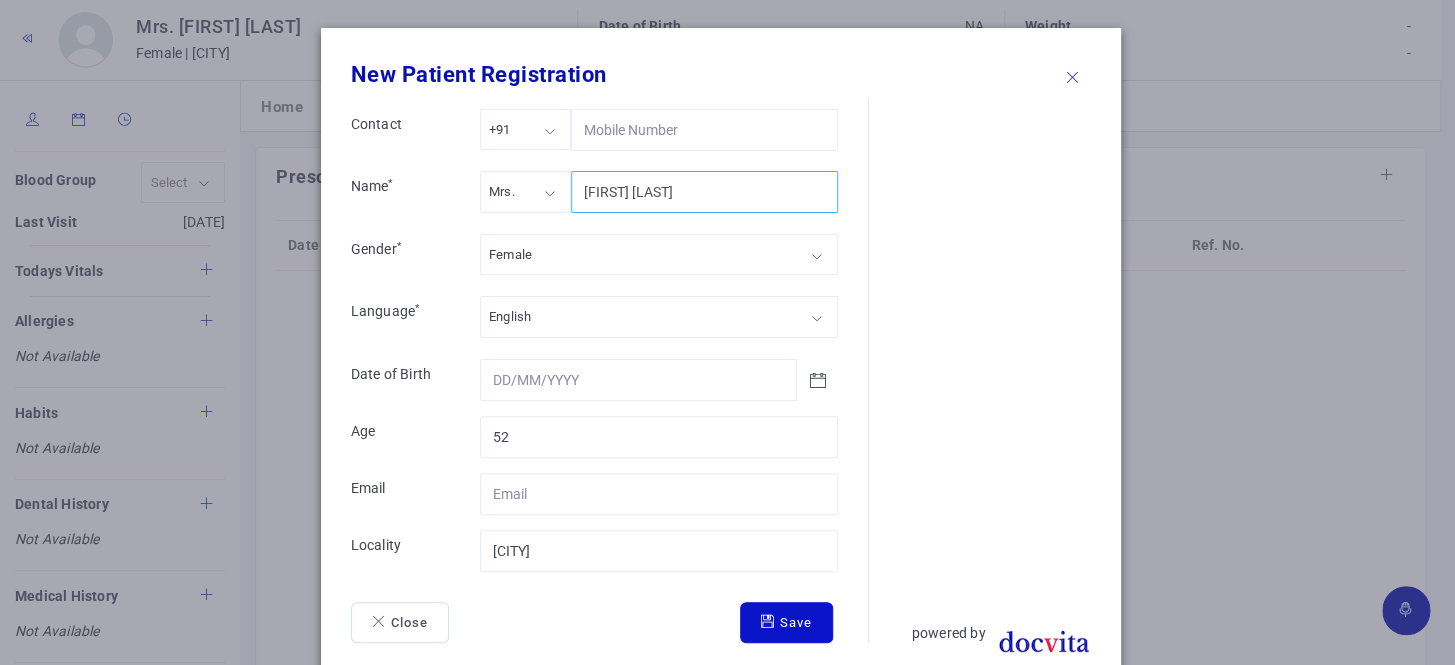 type on "[FIRST] [LAST]" 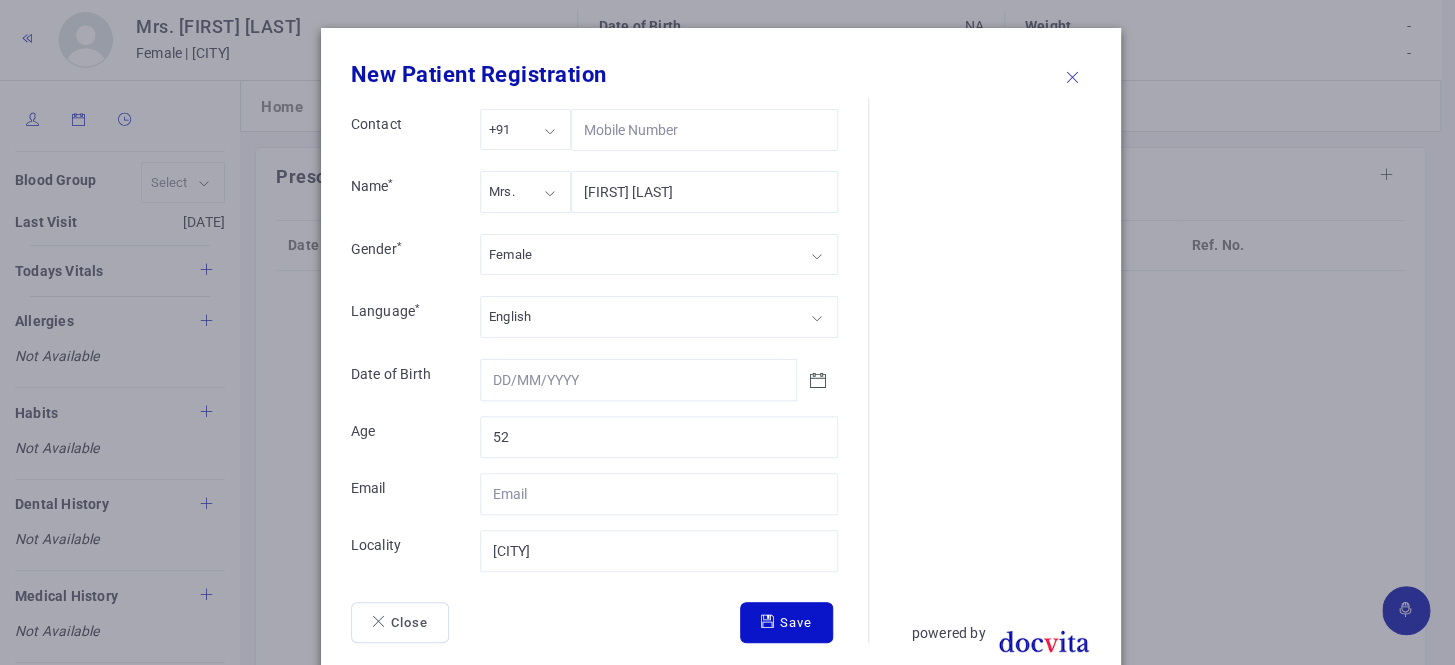 click on "Save" at bounding box center [786, 623] 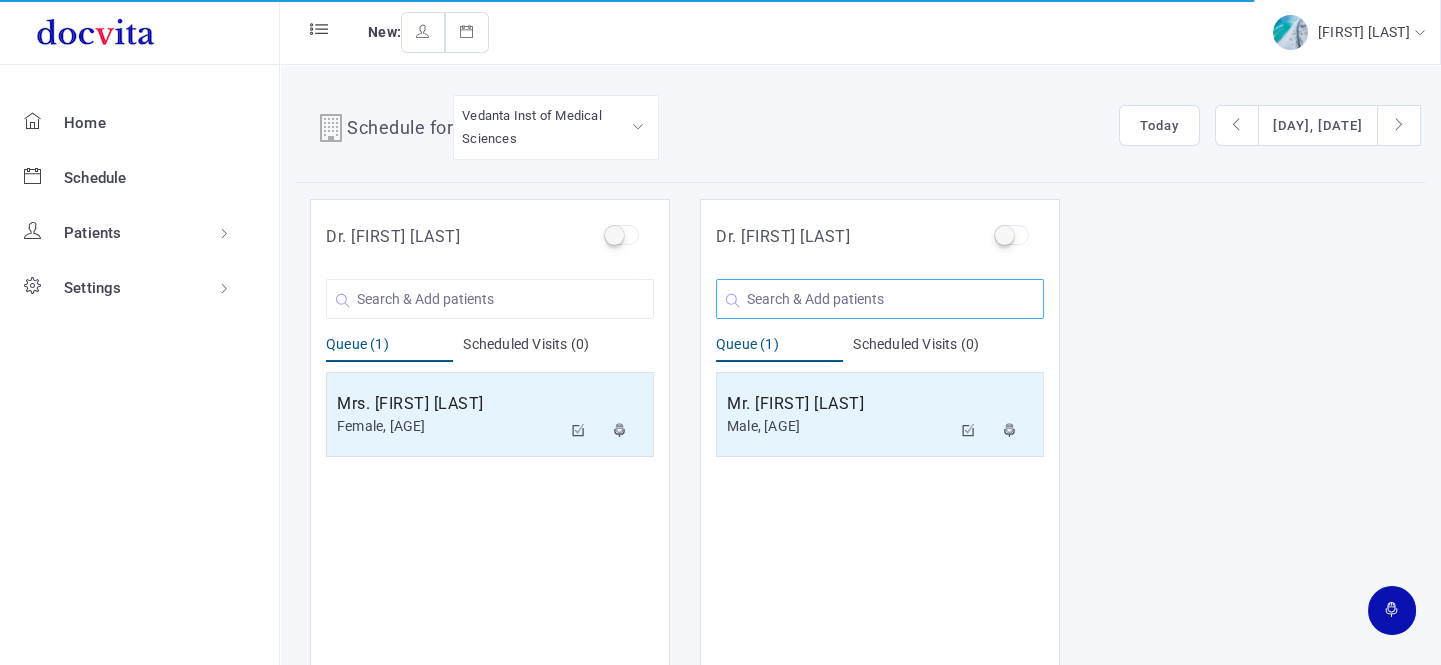 click at bounding box center [490, 299] 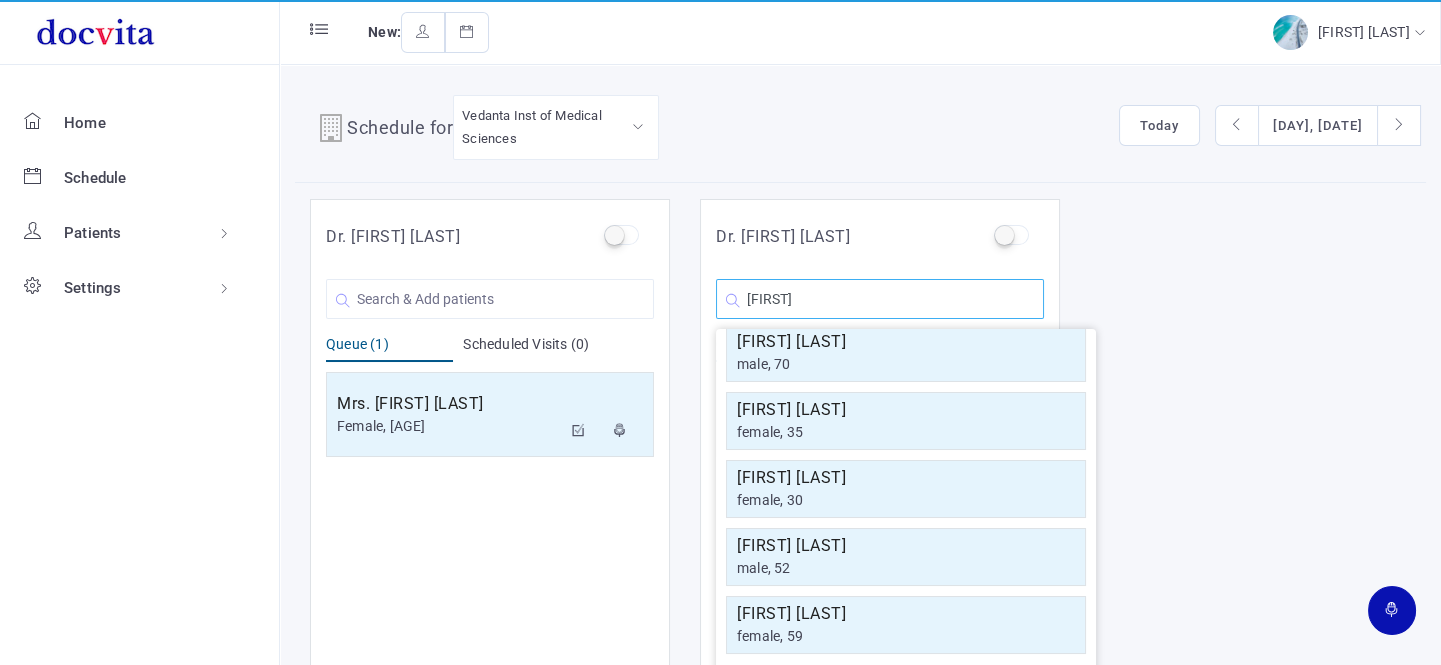 scroll, scrollTop: 0, scrollLeft: 0, axis: both 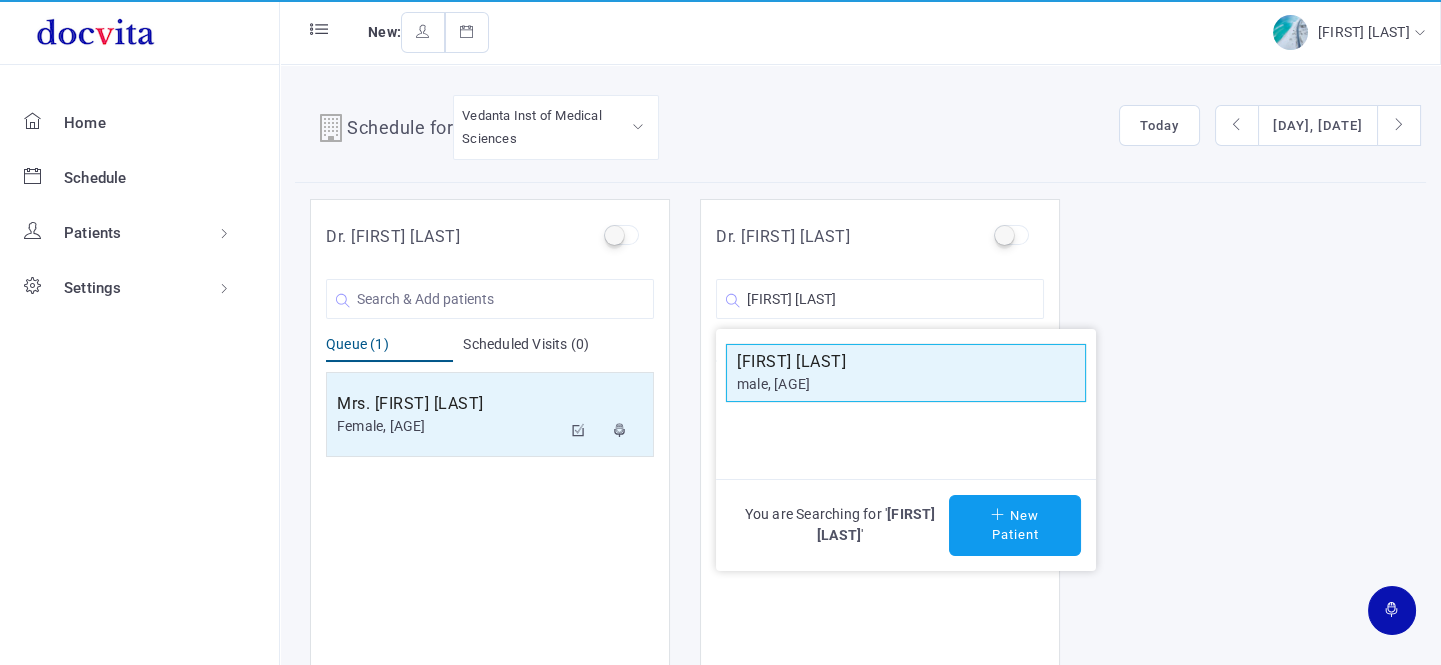 click on "male, [AGE]" at bounding box center (906, 384) 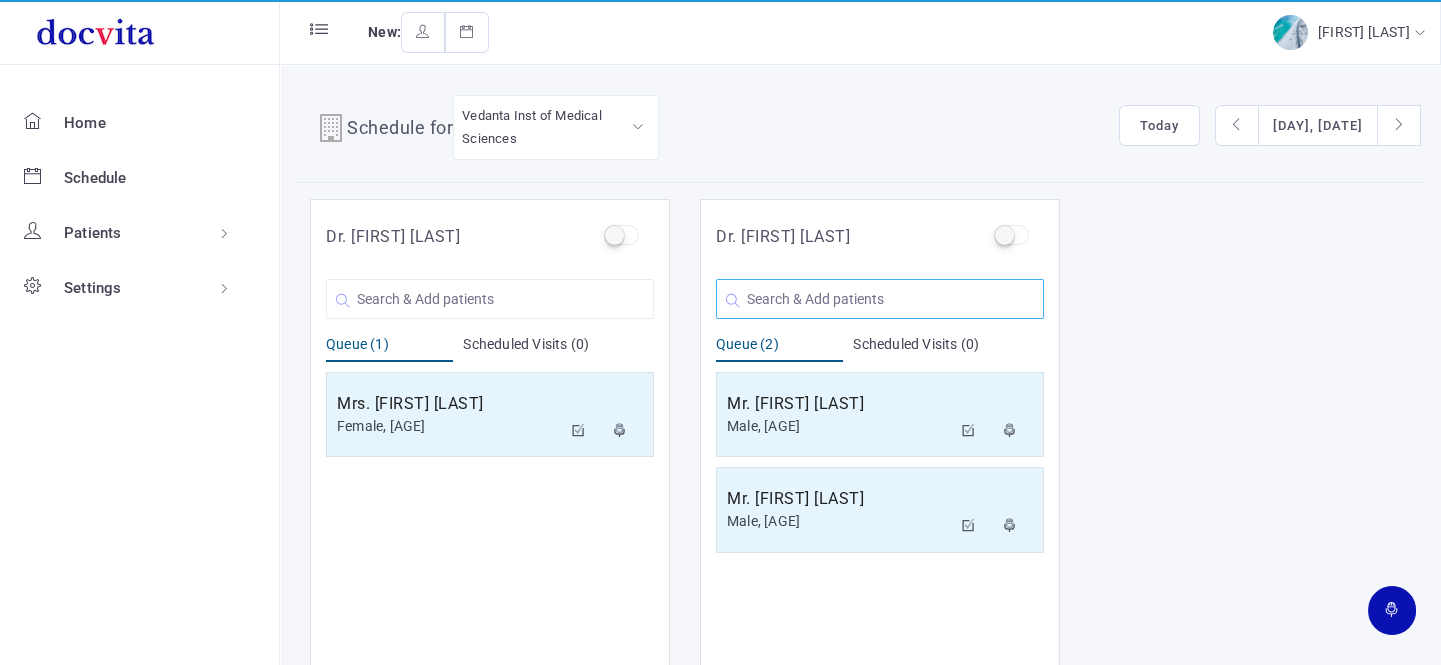 click at bounding box center [880, 299] 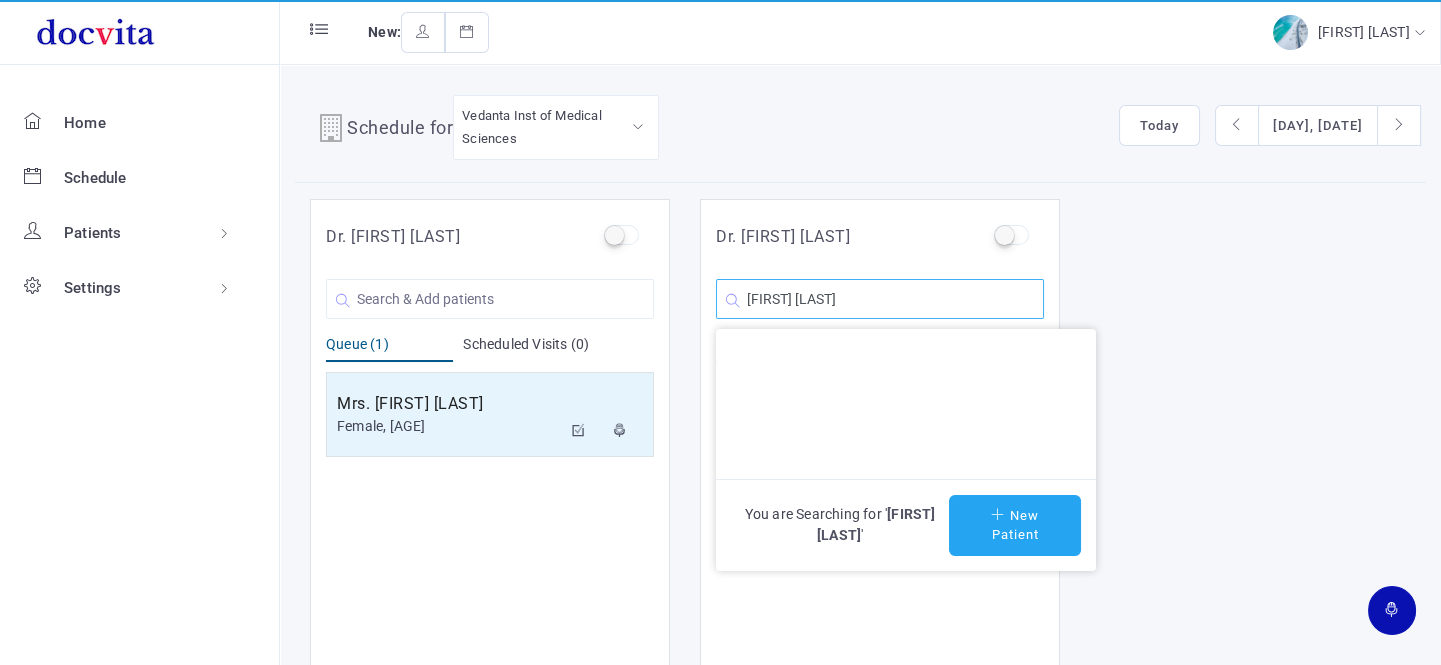type on "[FIRST] [LAST]" 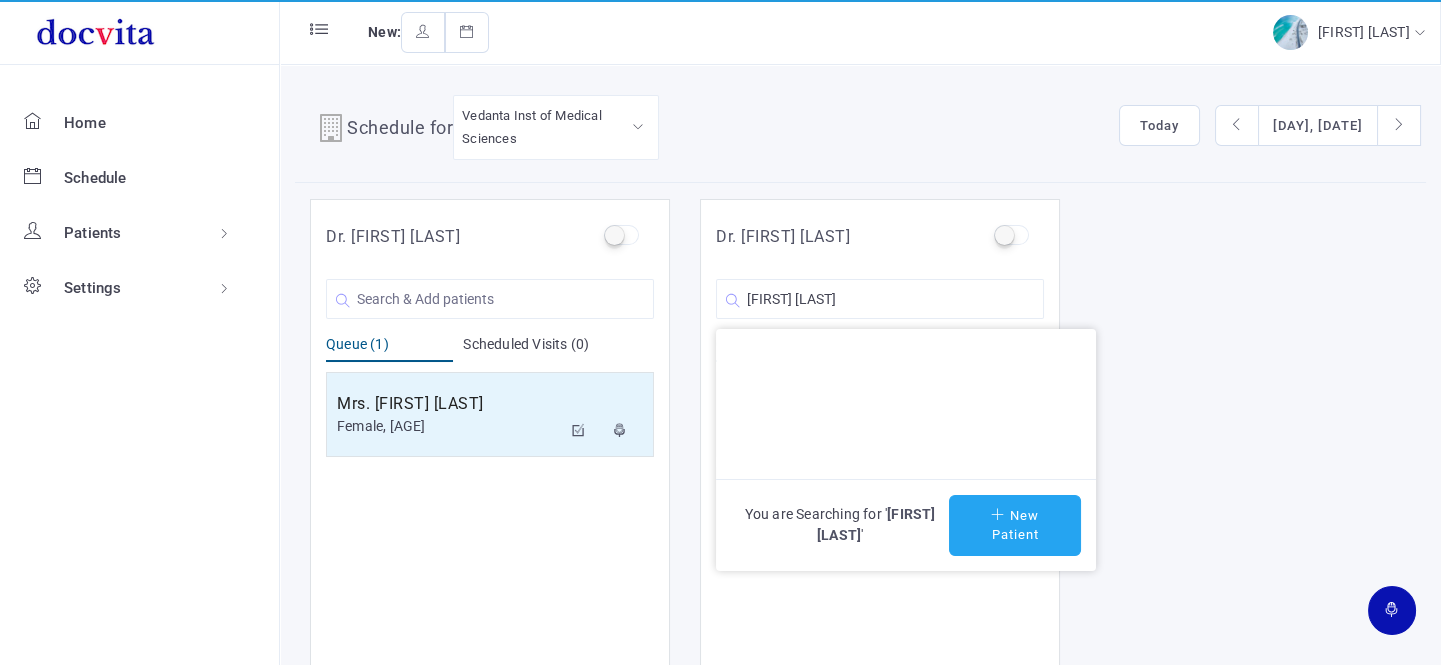 click on "New Patient" at bounding box center (1015, 525) 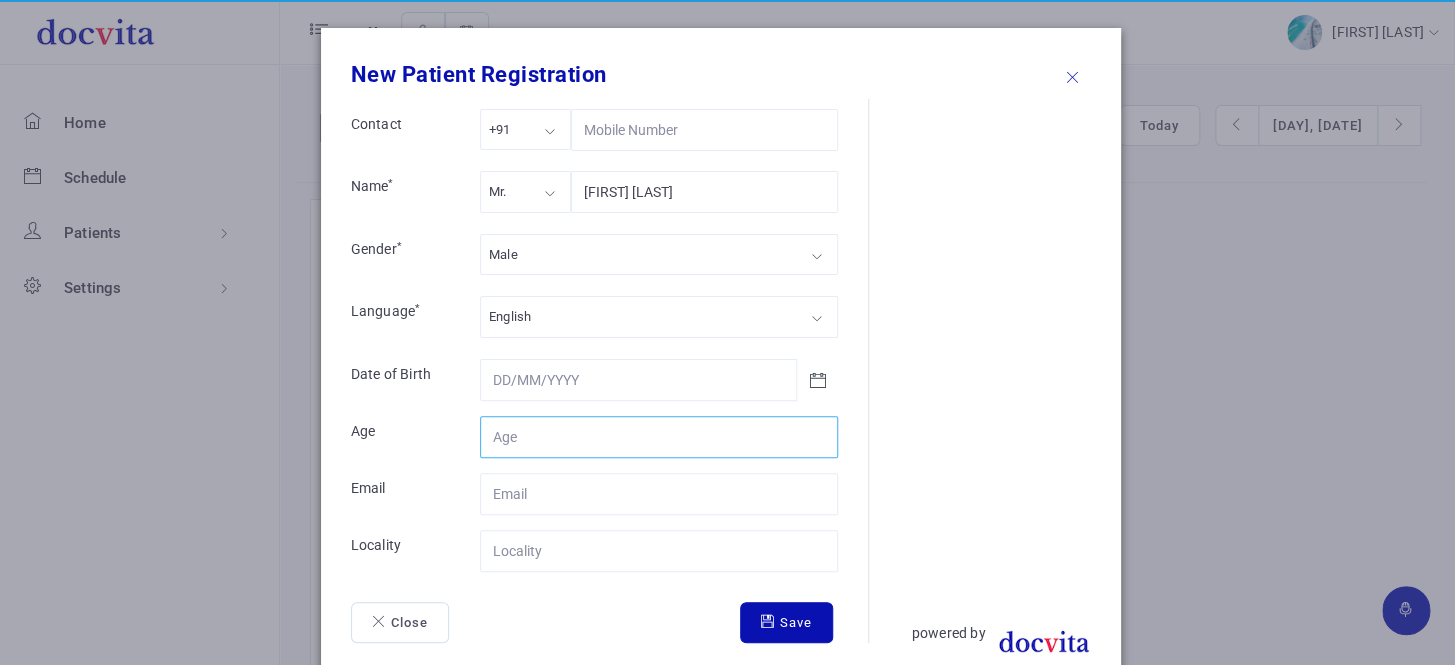 click on "Contact" at bounding box center [659, 437] 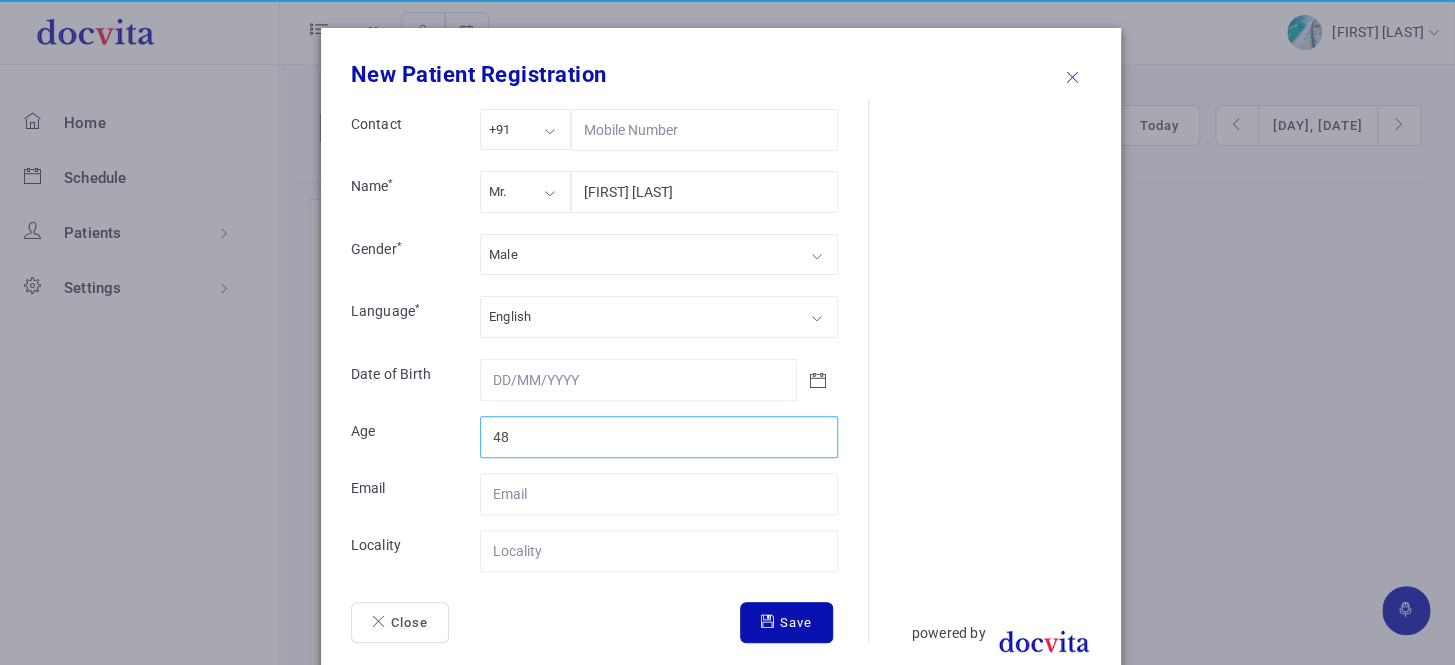 type on "48" 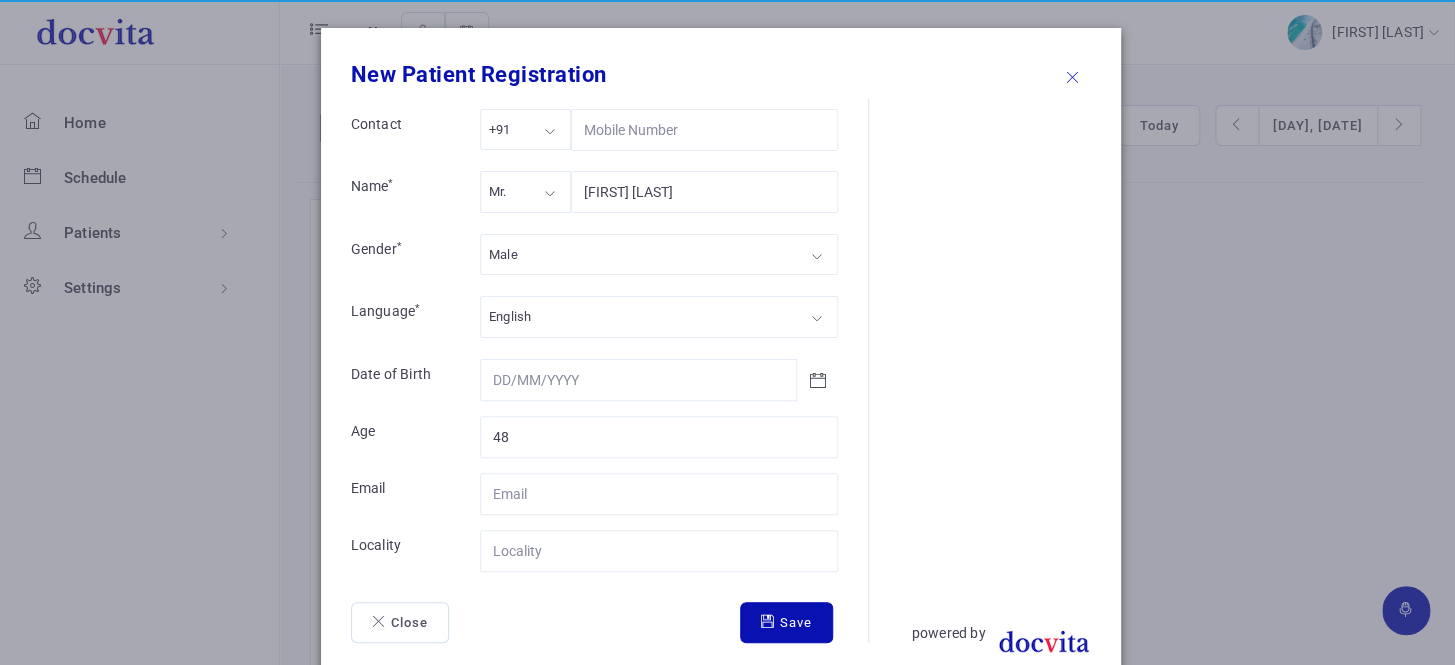 click on "Mr." at bounding box center [525, 191] 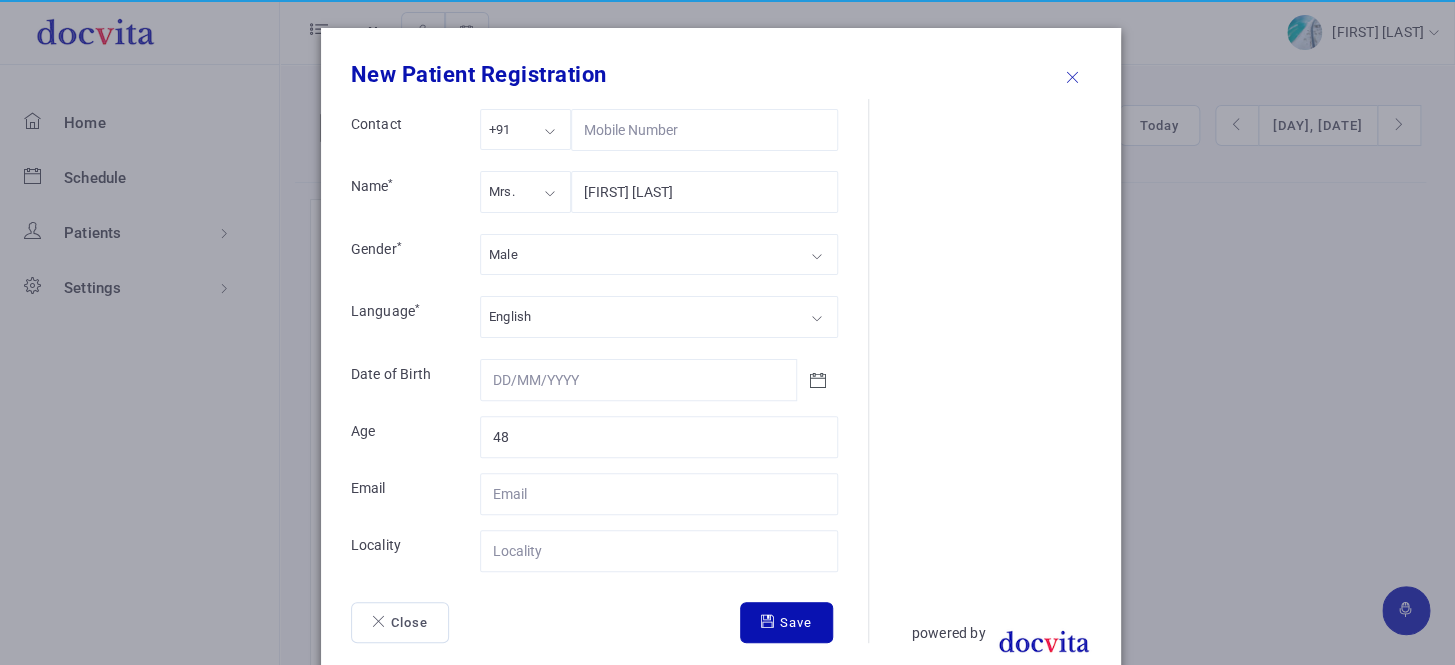 click on "Male" at bounding box center (659, 254) 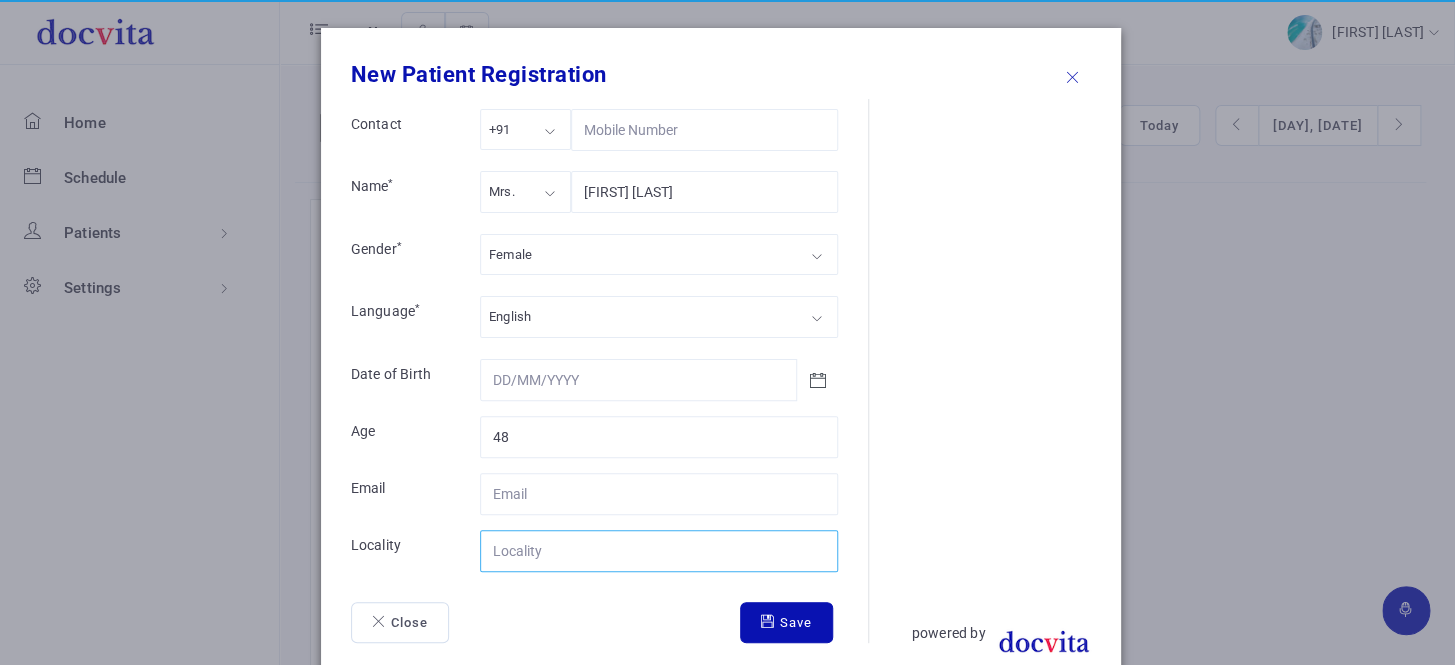 click on "Contact" at bounding box center (659, 551) 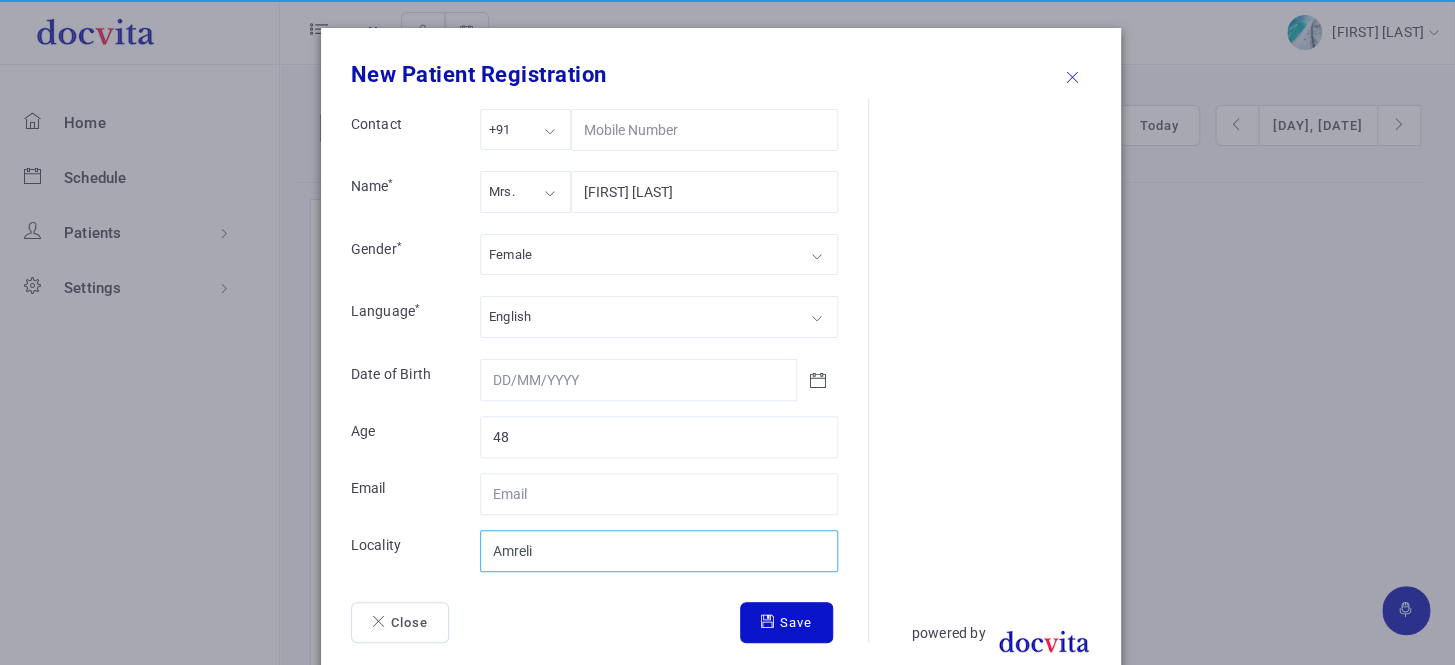 type on "Amreli" 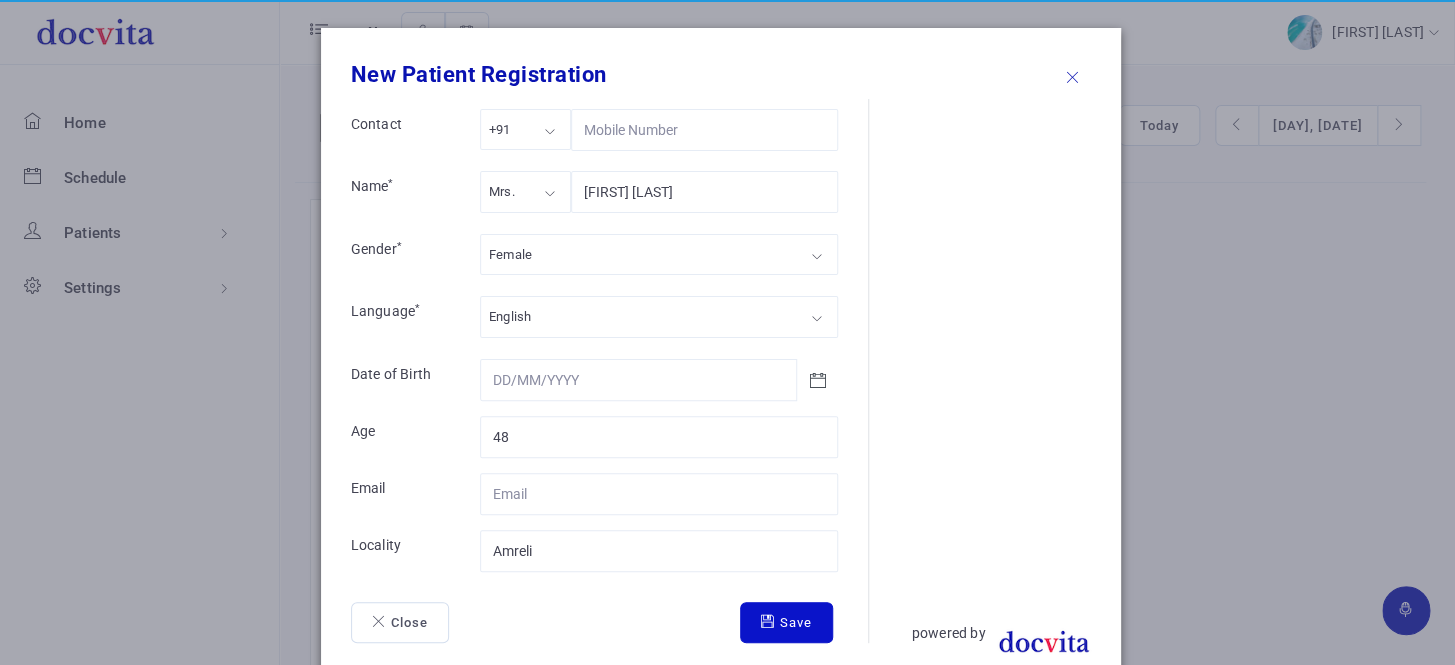click on "Save" at bounding box center [786, 623] 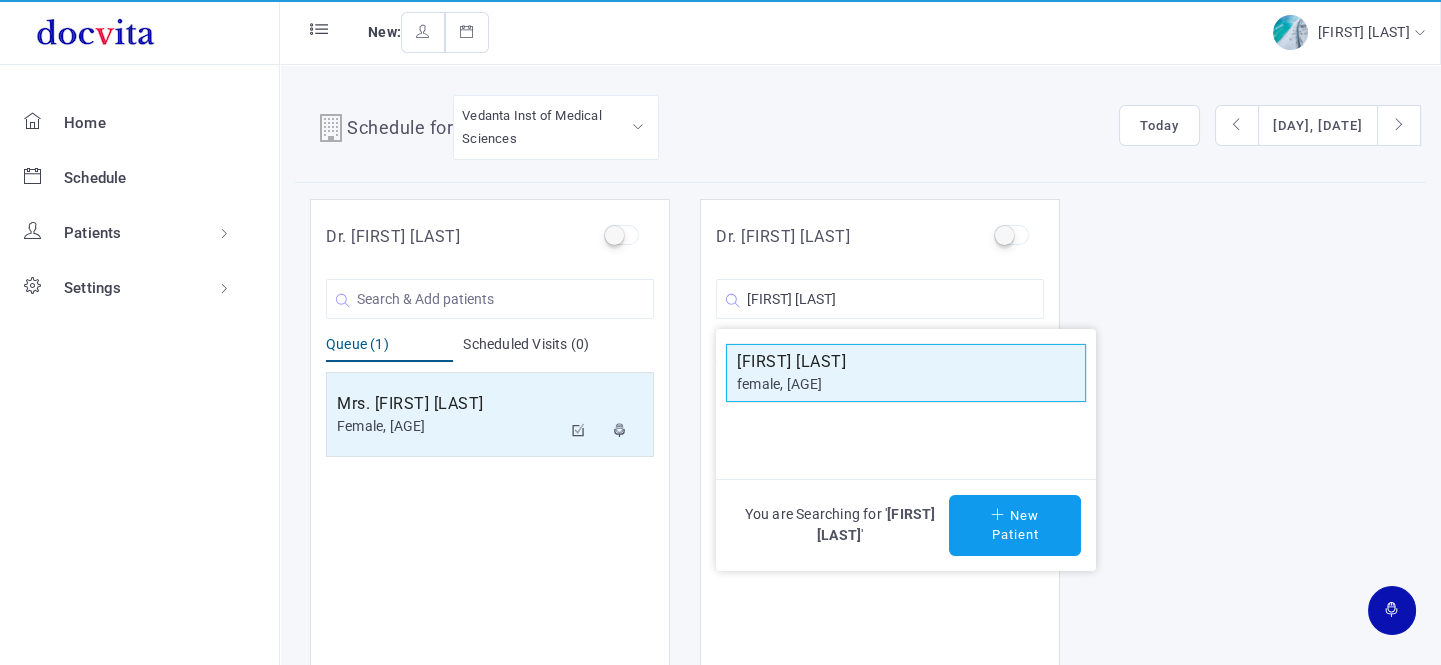 click on "female, [AGE]" at bounding box center (906, 384) 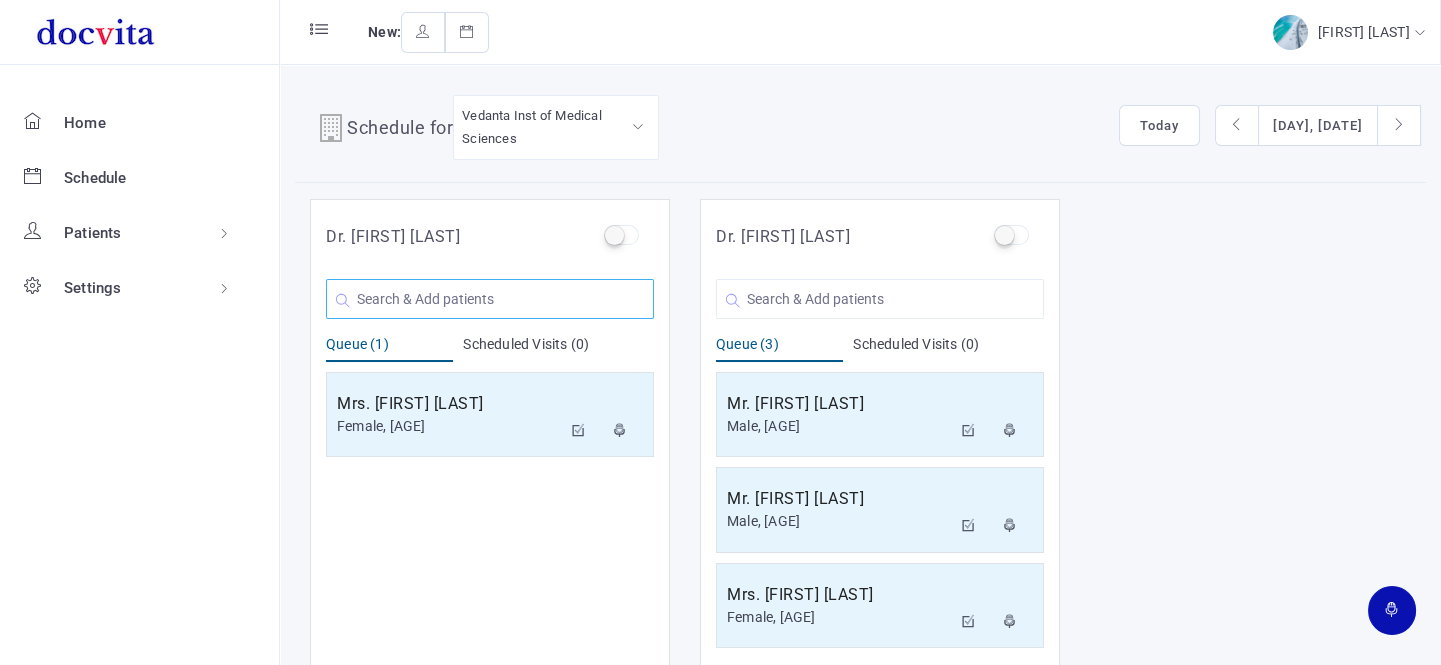 click at bounding box center (490, 299) 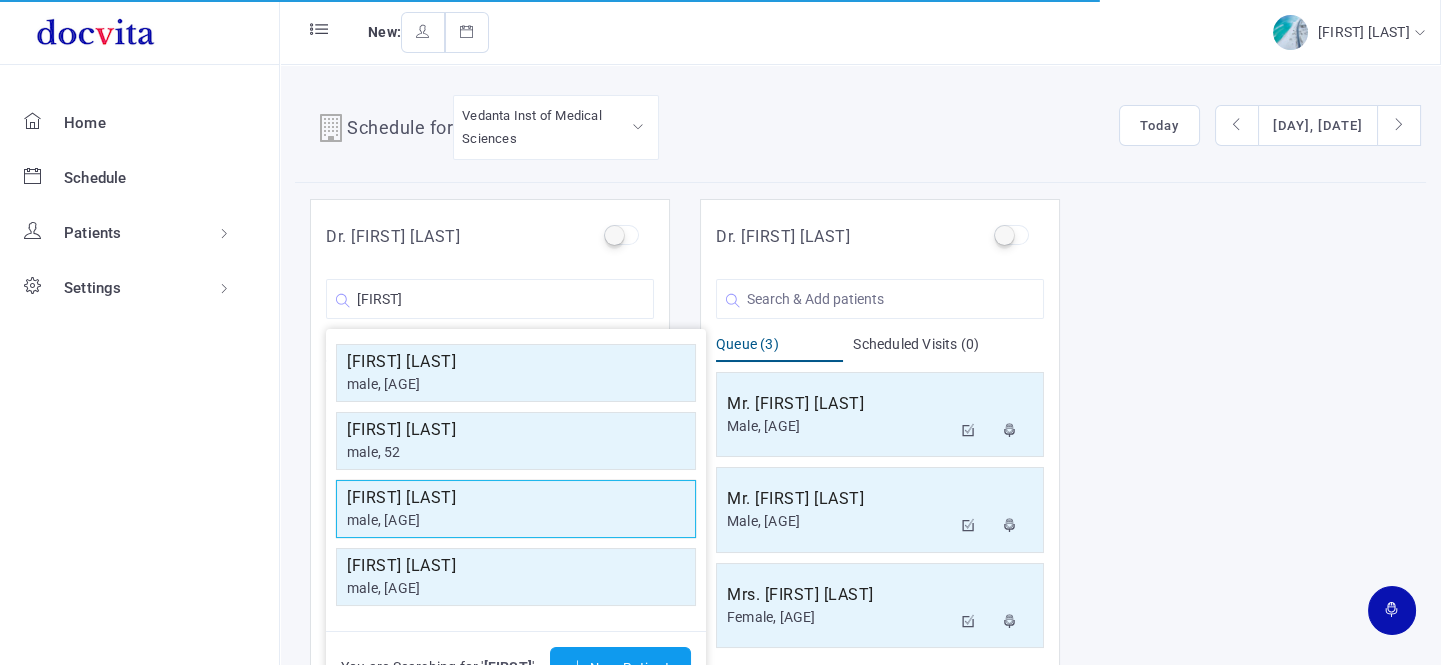 click on "male, [AGE]" at bounding box center (516, 384) 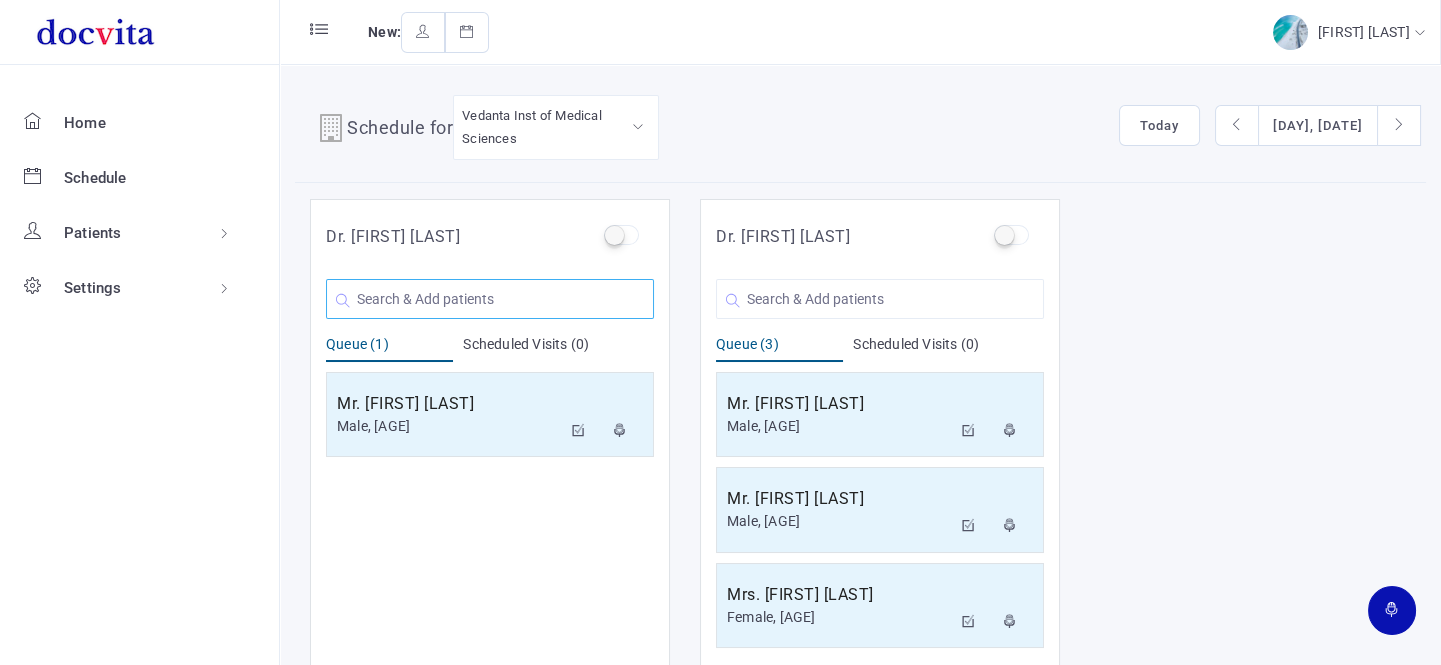 click at bounding box center (490, 299) 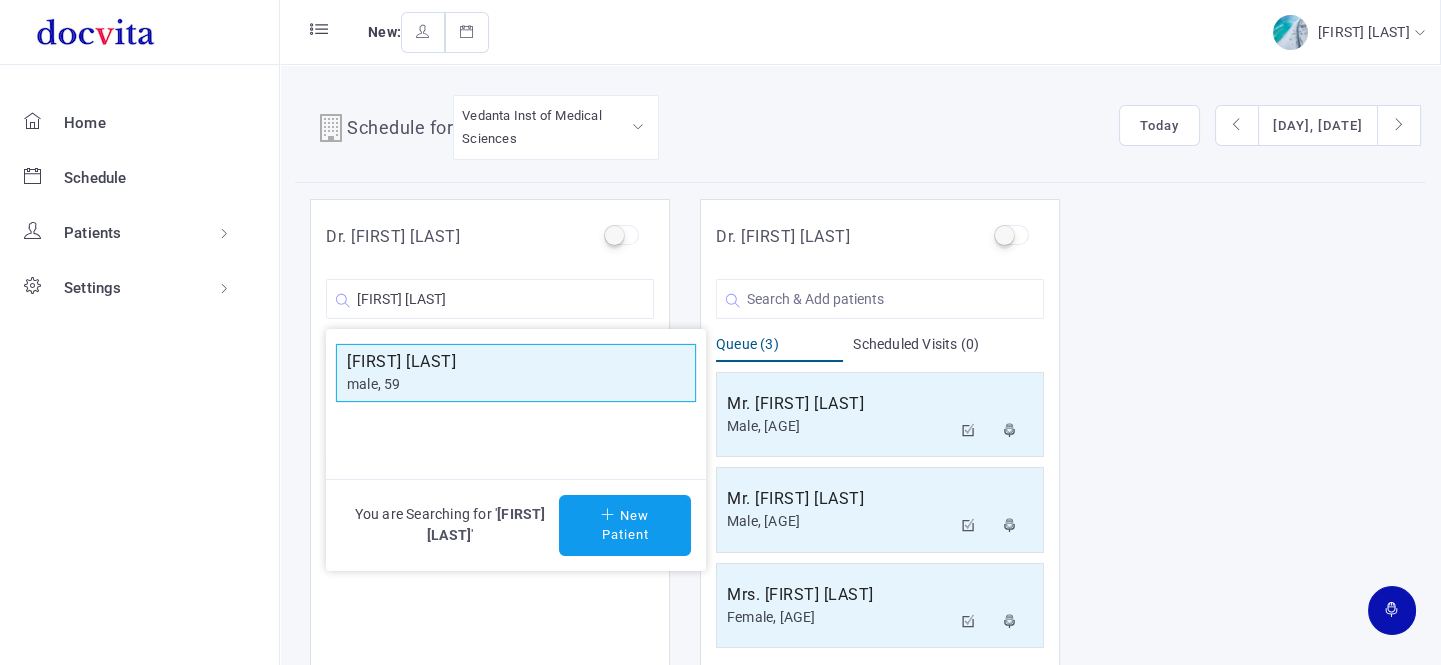 click on "[FIRST] [LAST]" at bounding box center [516, 362] 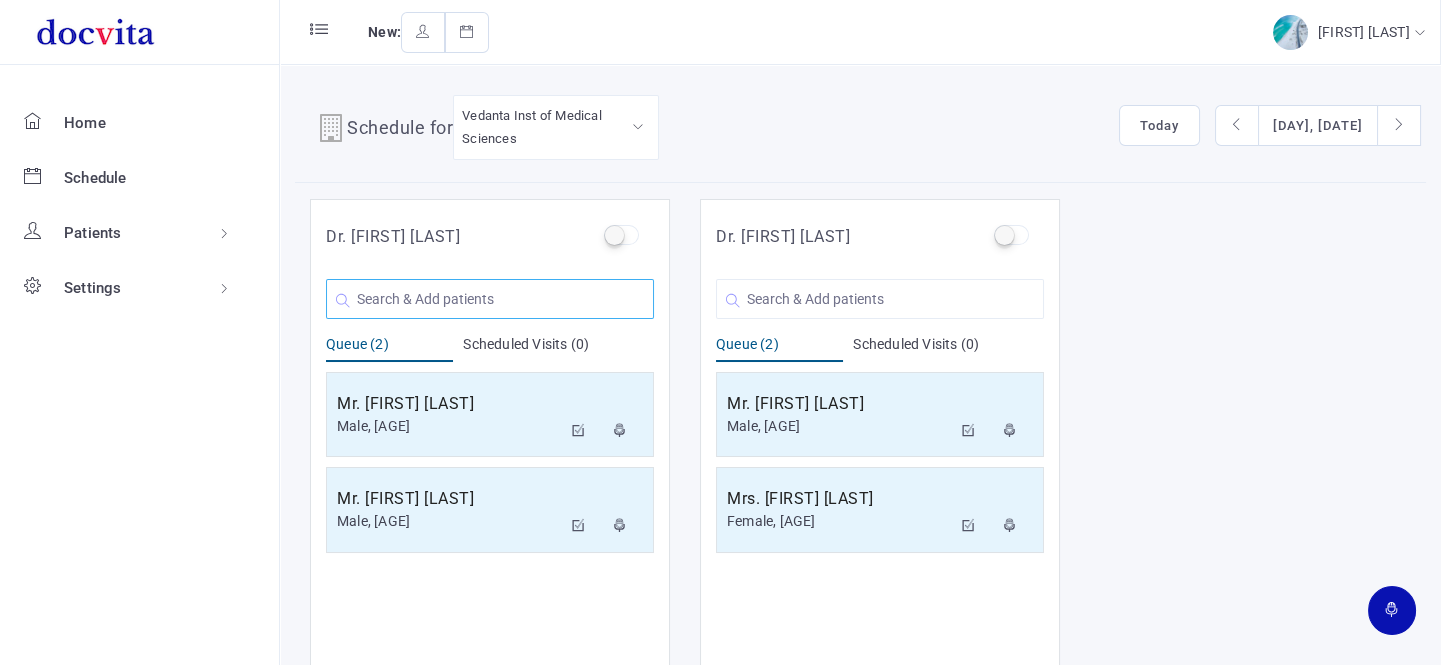 click at bounding box center (490, 299) 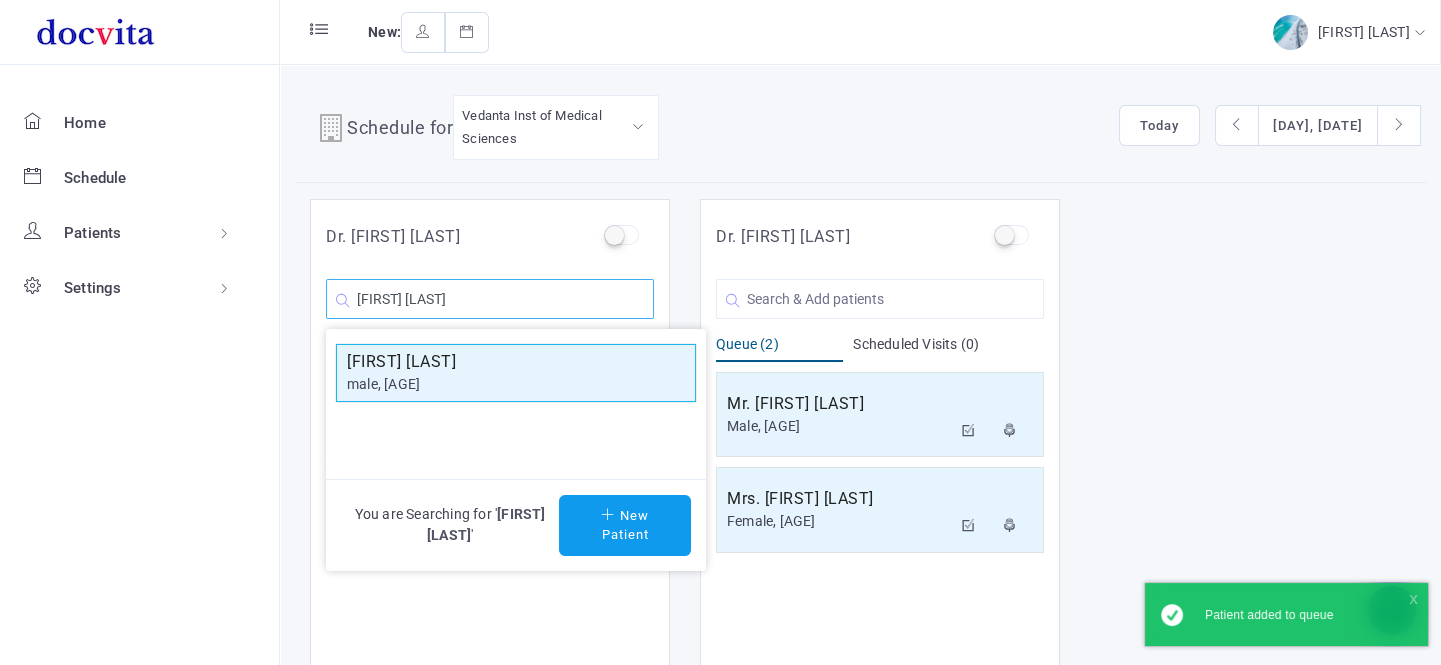 type on "[FIRST] [LAST]" 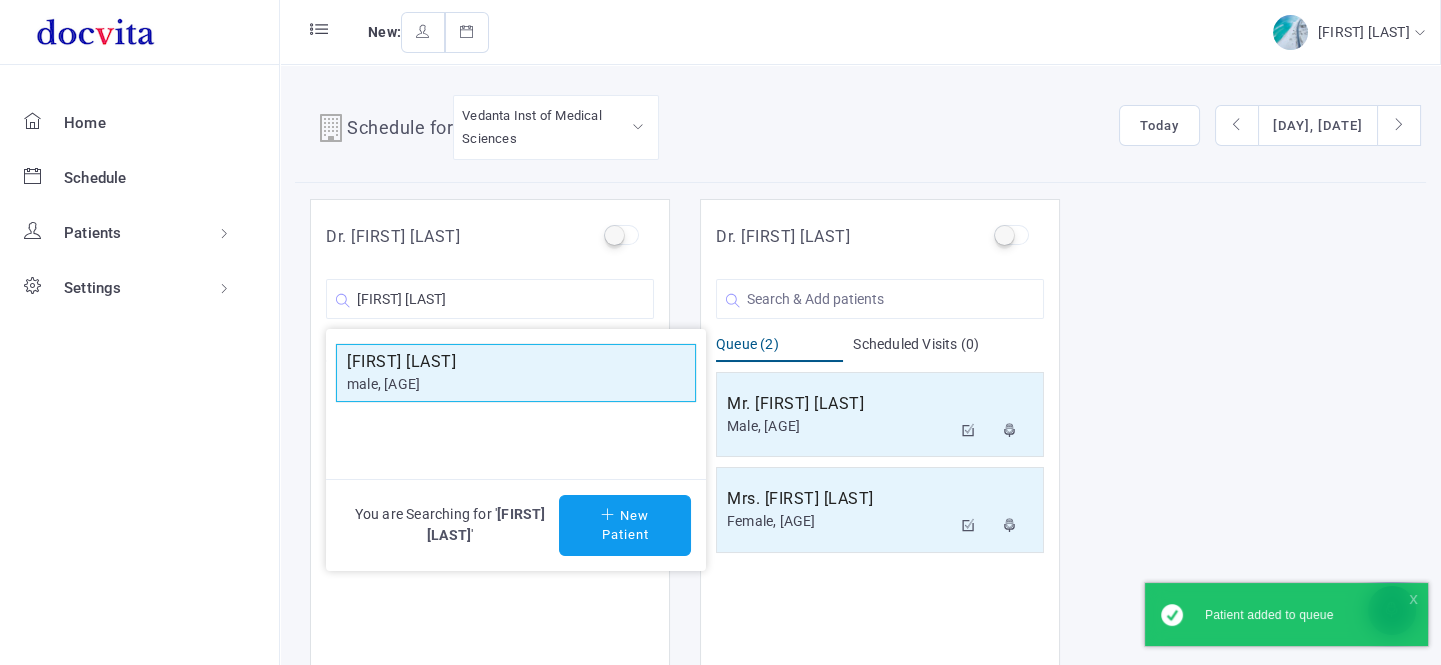 click on "[FIRST] [LAST]" at bounding box center [516, 362] 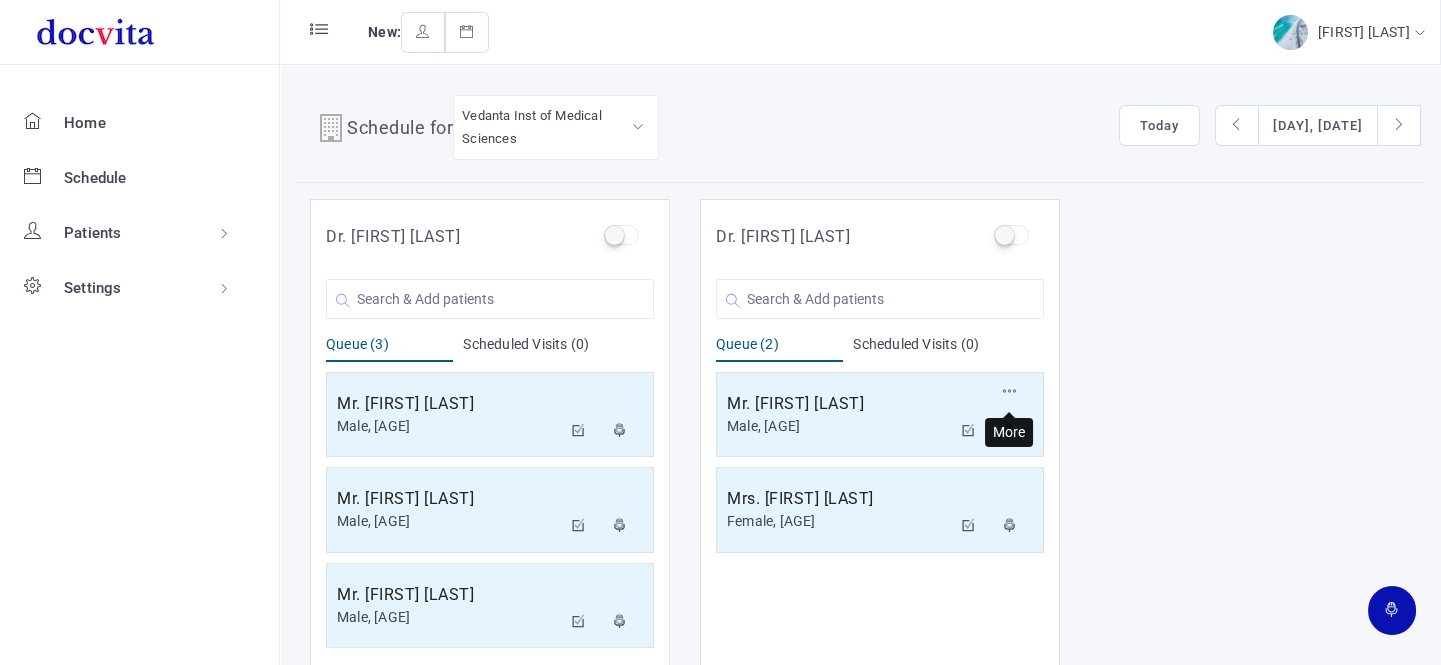 click at bounding box center [1010, 395] 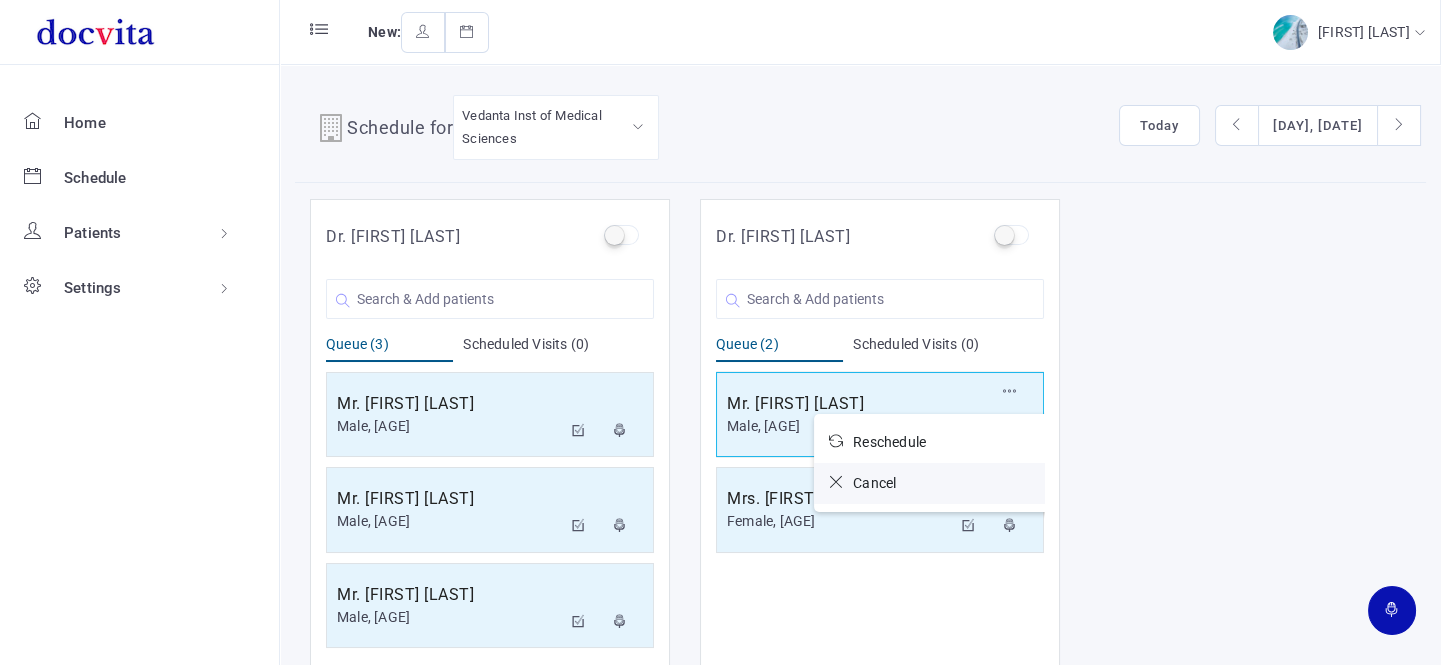 click at bounding box center (841, 482) 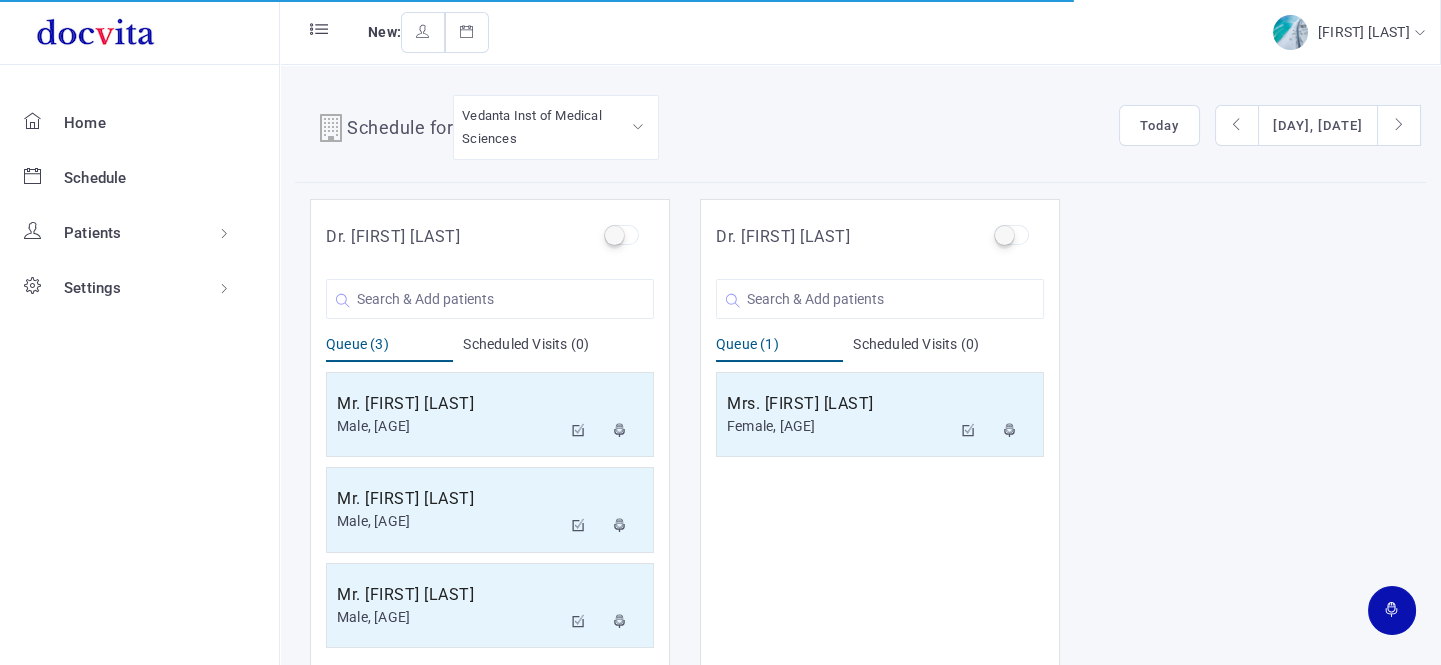 scroll, scrollTop: 16, scrollLeft: 0, axis: vertical 